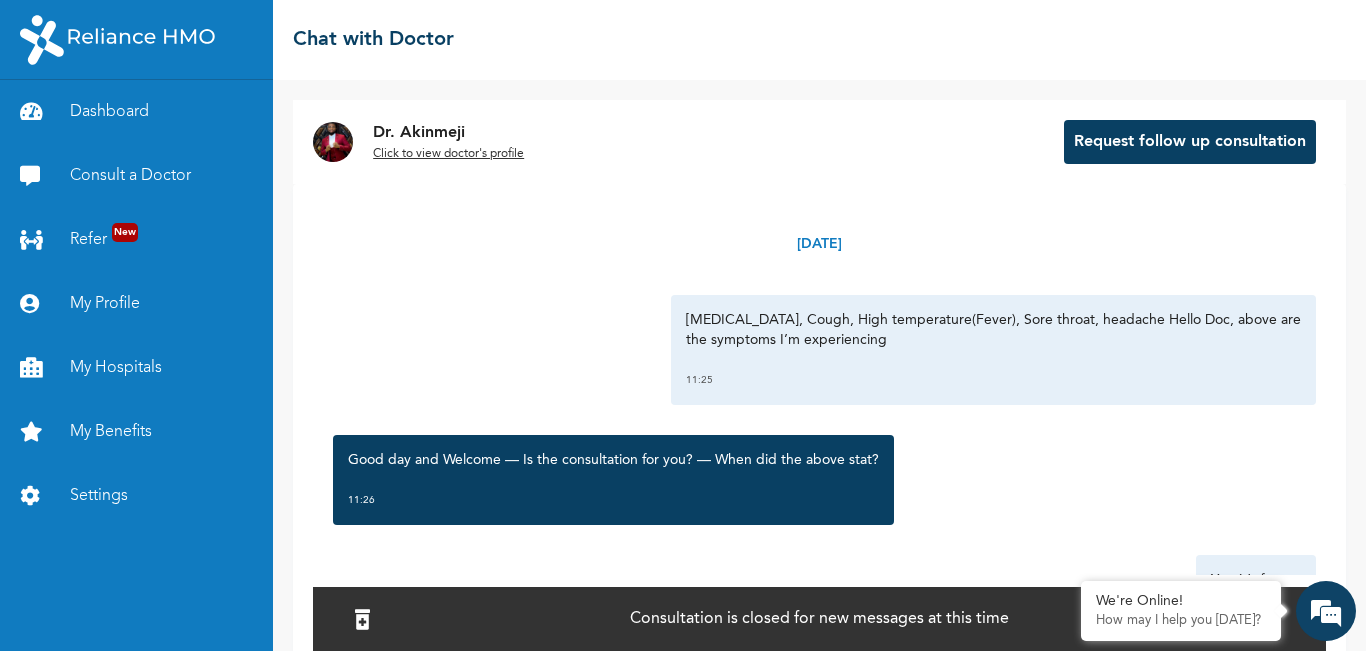 scroll, scrollTop: 0, scrollLeft: 0, axis: both 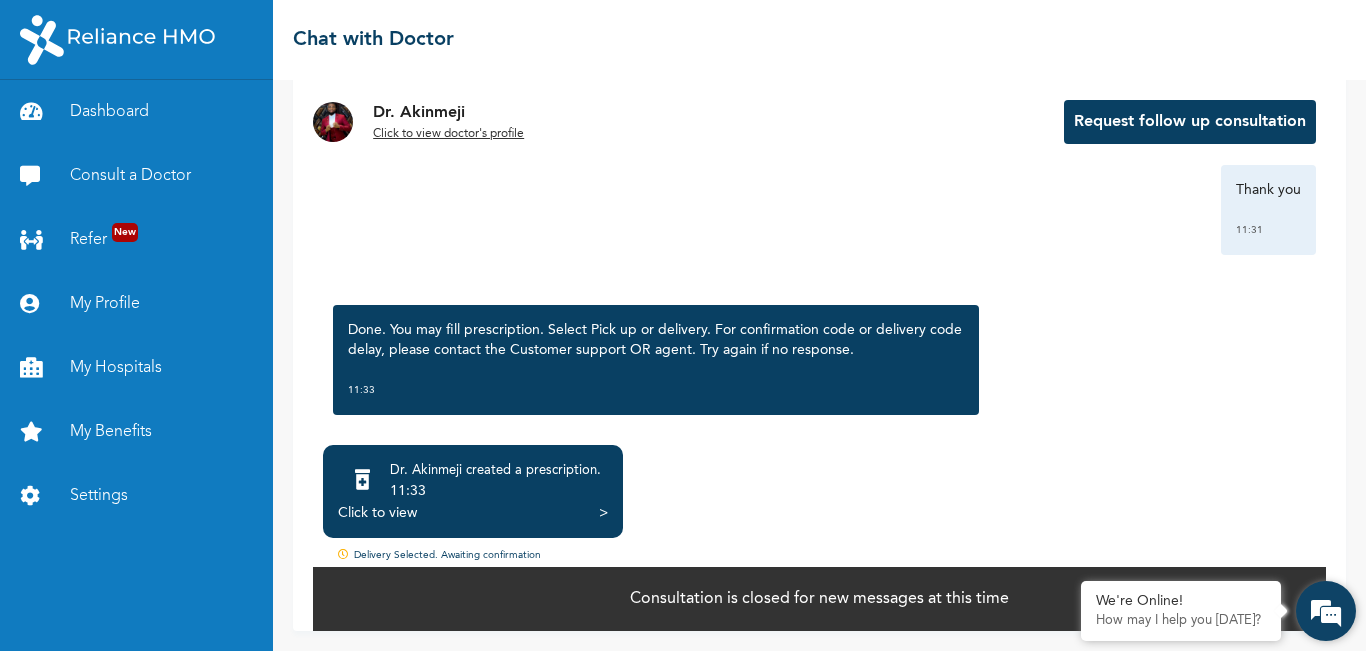 drag, startPoint x: 1346, startPoint y: 610, endPoint x: 376, endPoint y: 292, distance: 1020.7958 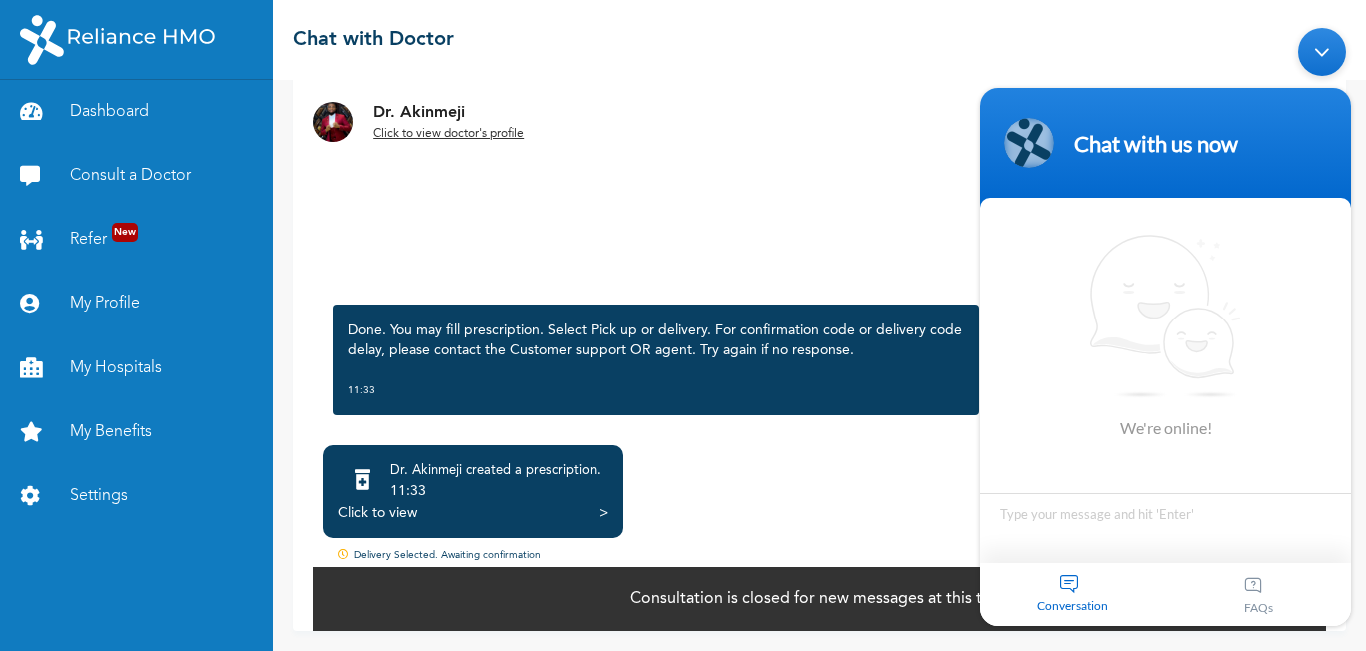 click on "Chat with us now We're online!   Conversation FAQs" at bounding box center [1165, 356] 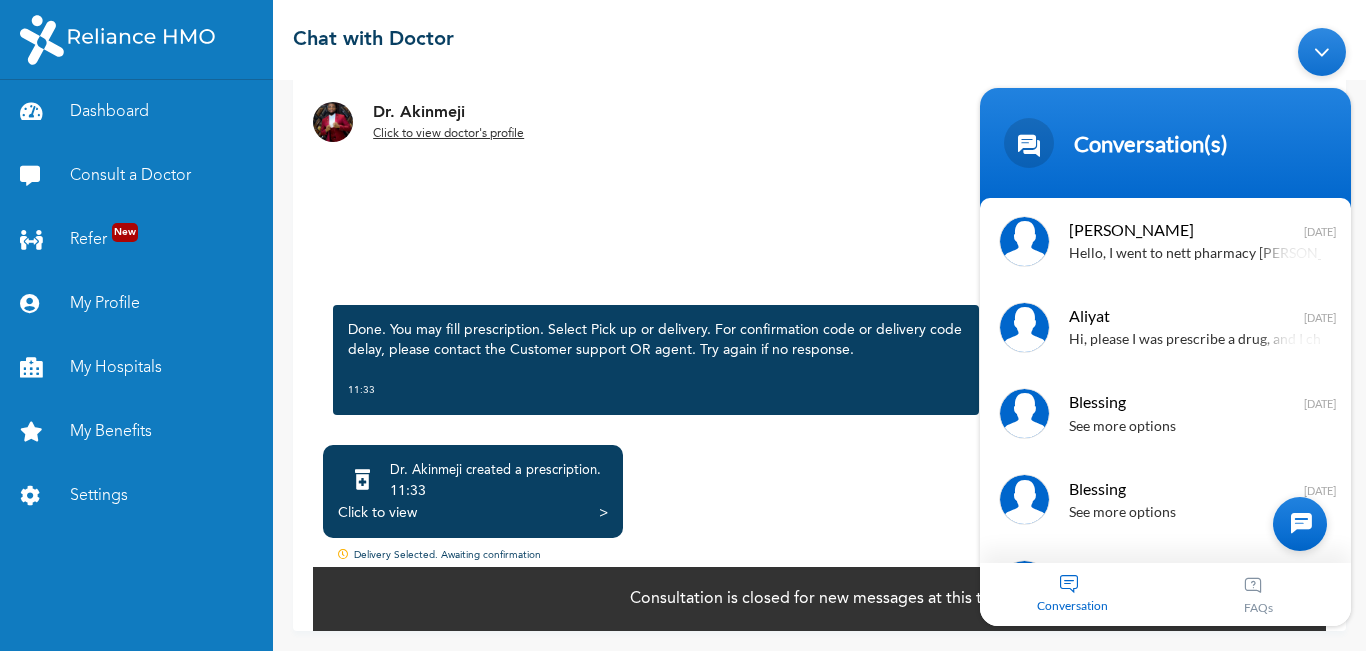click on "FAQs" at bounding box center [1259, 593] 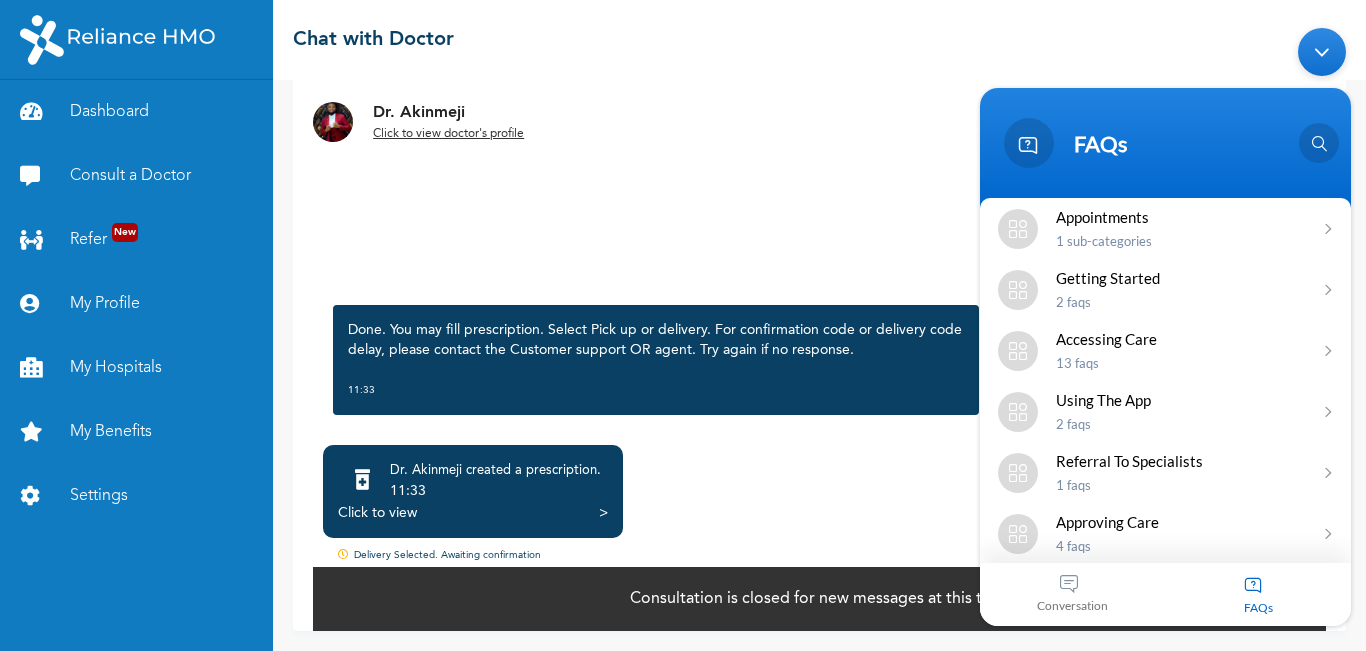 click on "Conversation" at bounding box center (1073, 593) 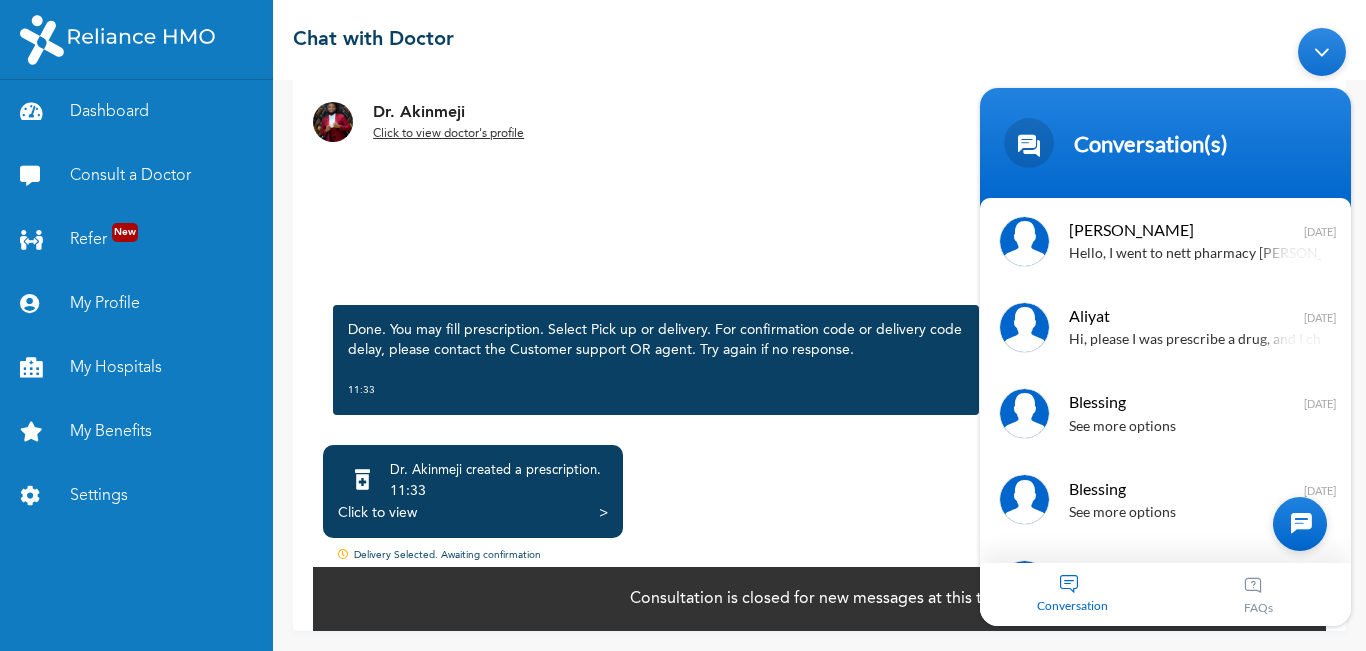 click at bounding box center [1300, 523] 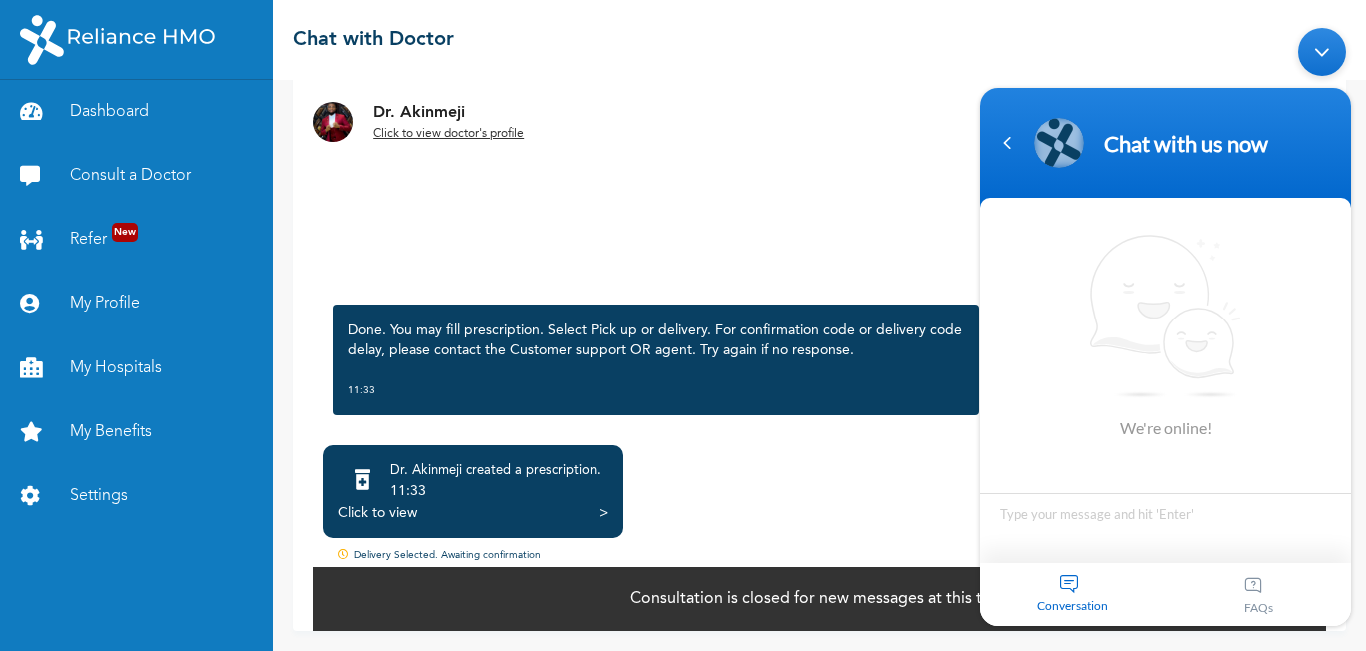 click at bounding box center [1165, 527] 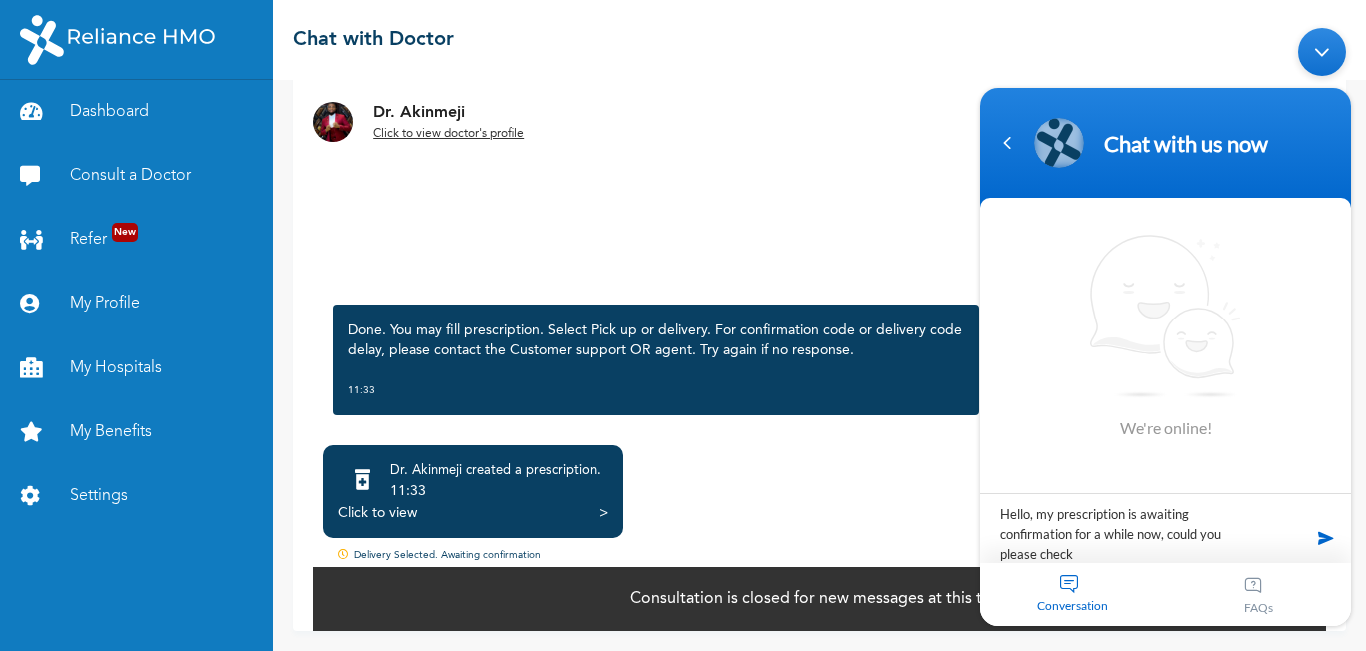type on "Hello, my prescription is awaiting confirmation for a while now, could you please check." 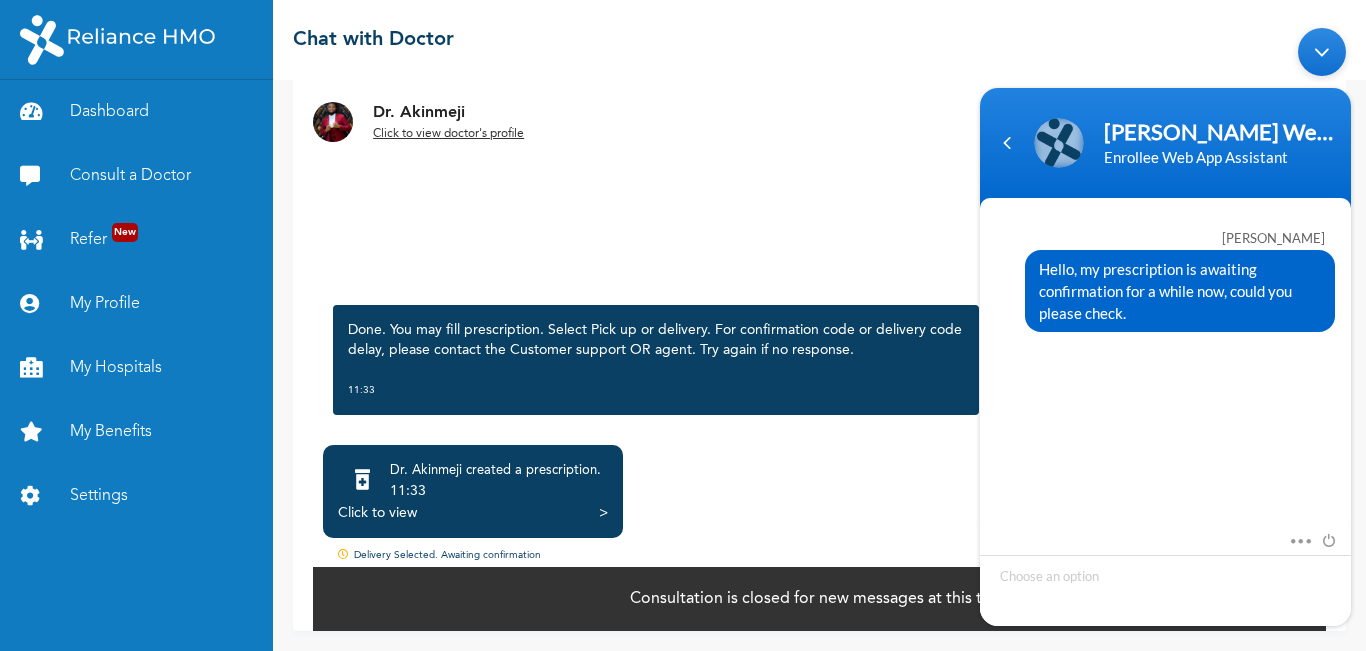 scroll, scrollTop: 350, scrollLeft: 0, axis: vertical 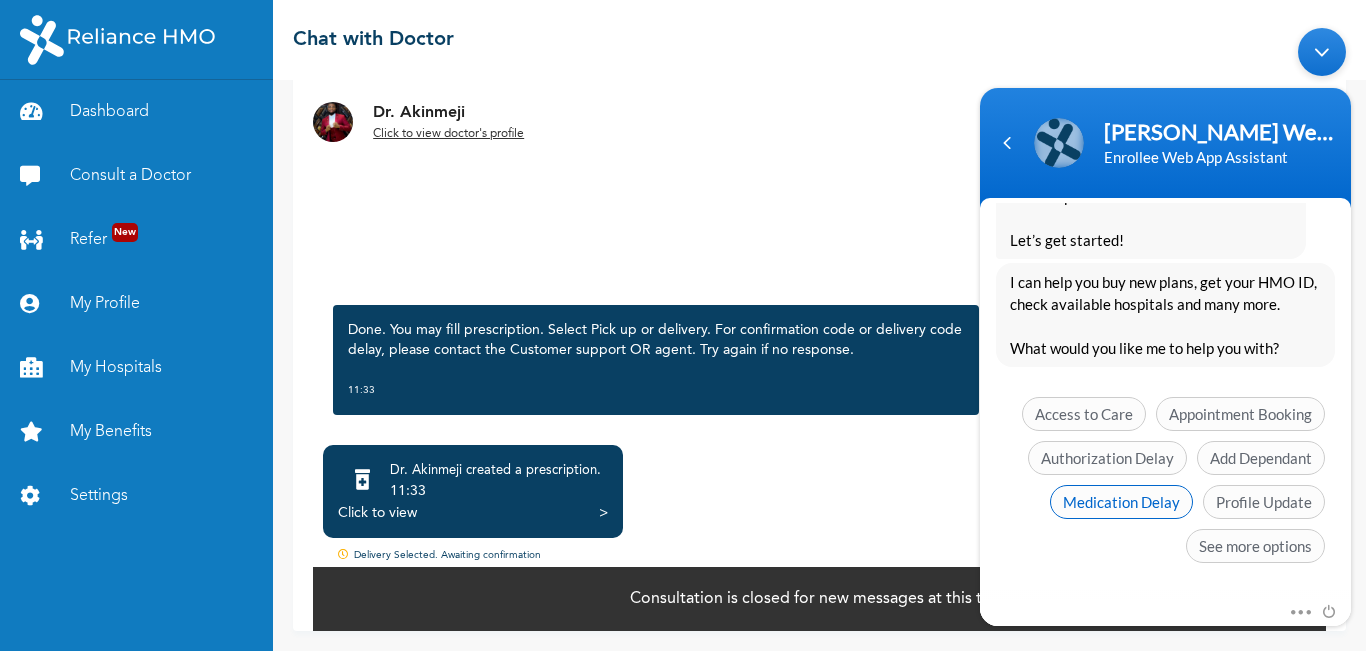 click on "Medication Delay" at bounding box center (1121, 501) 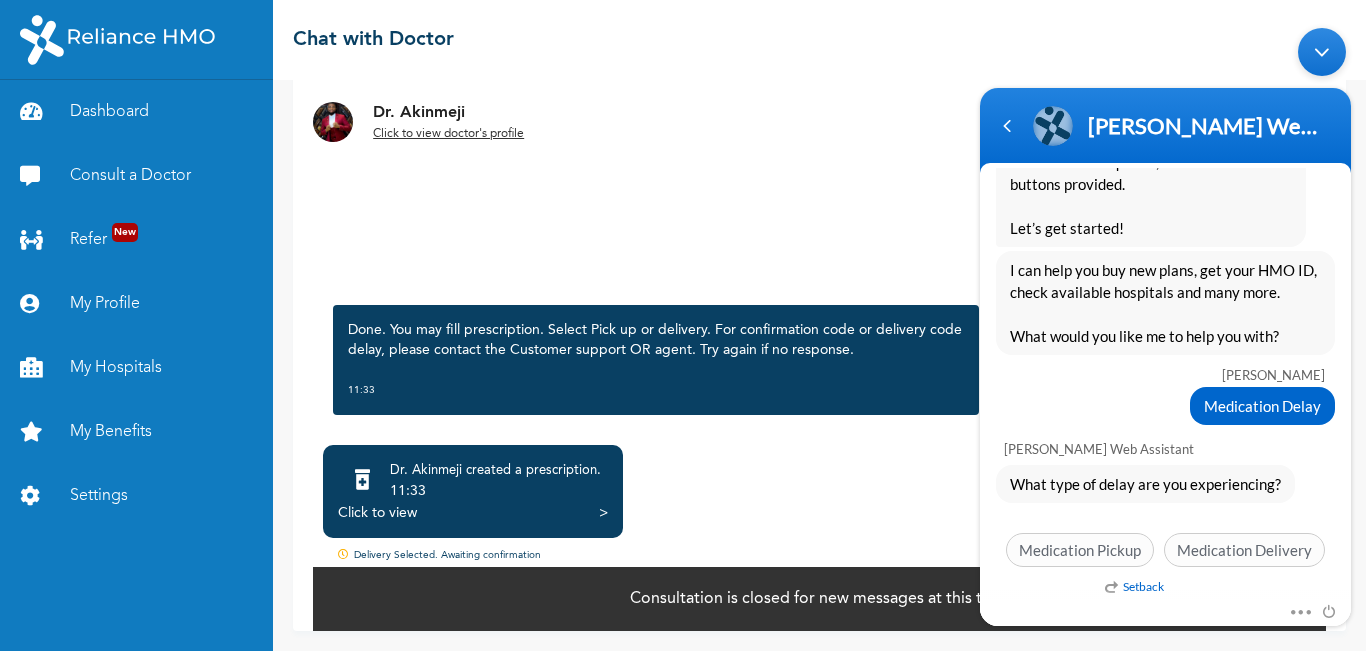 scroll, scrollTop: 542, scrollLeft: 0, axis: vertical 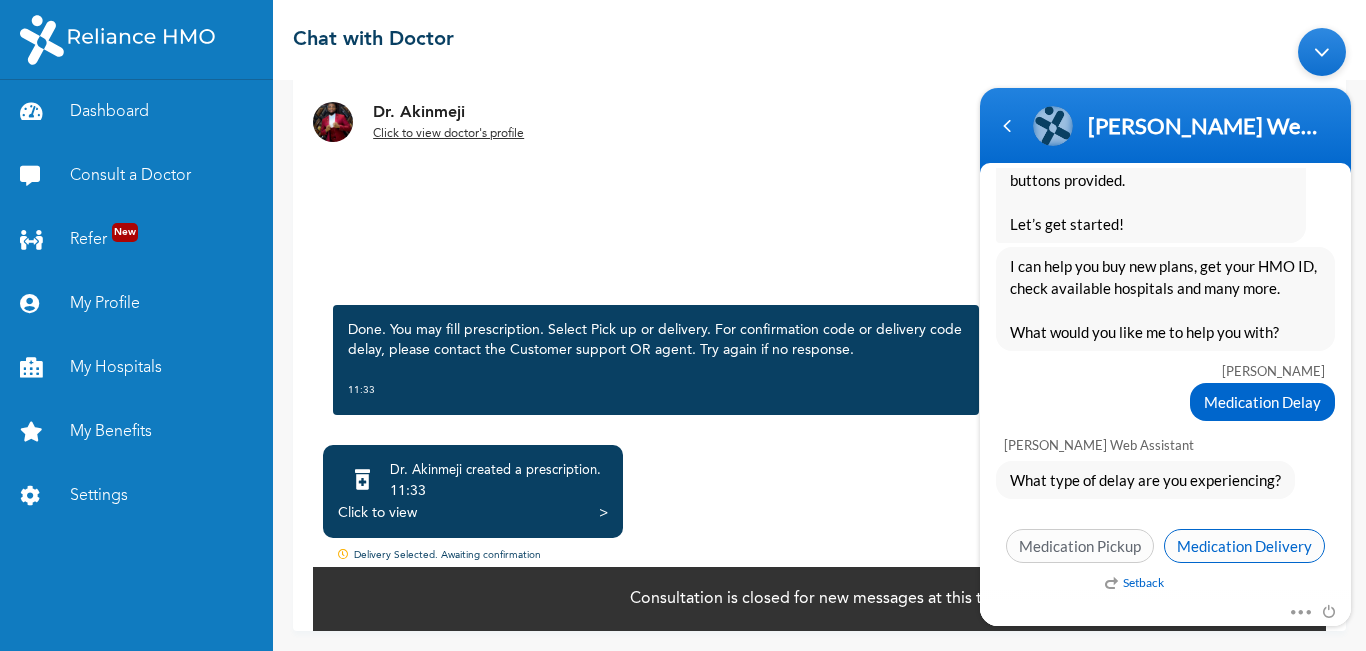click on "Medication Delivery" at bounding box center [1244, 545] 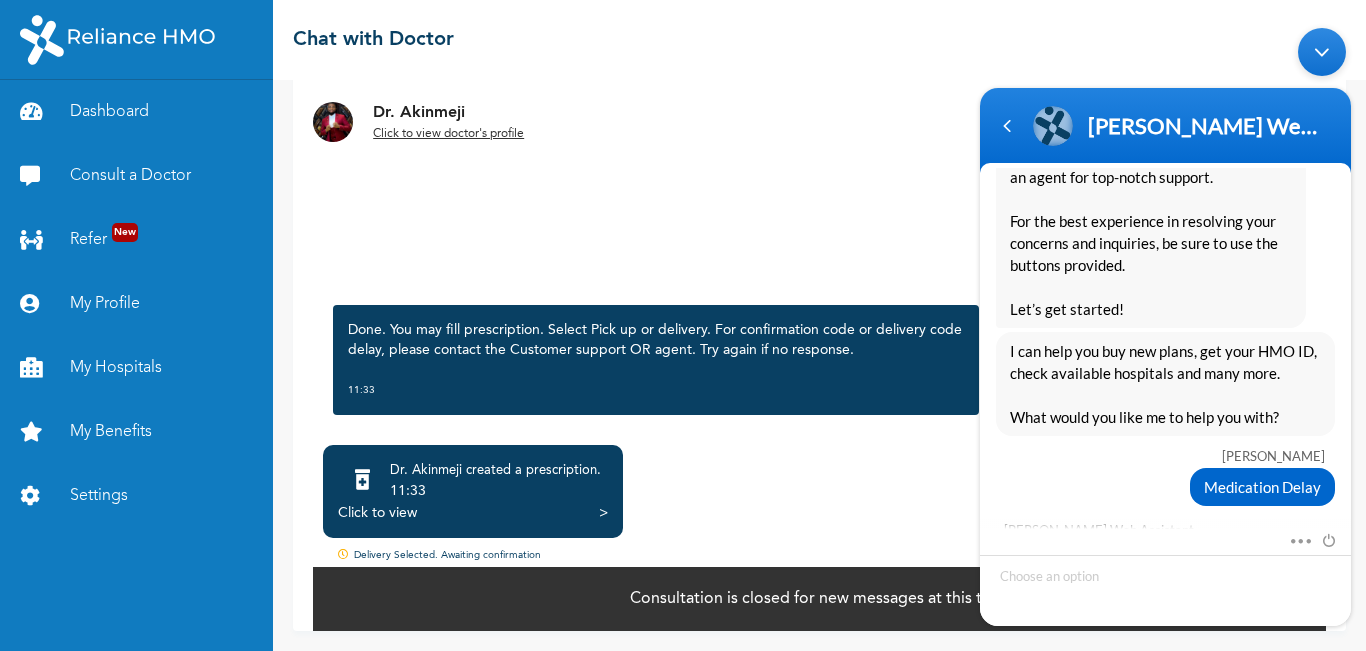 scroll, scrollTop: 0, scrollLeft: 0, axis: both 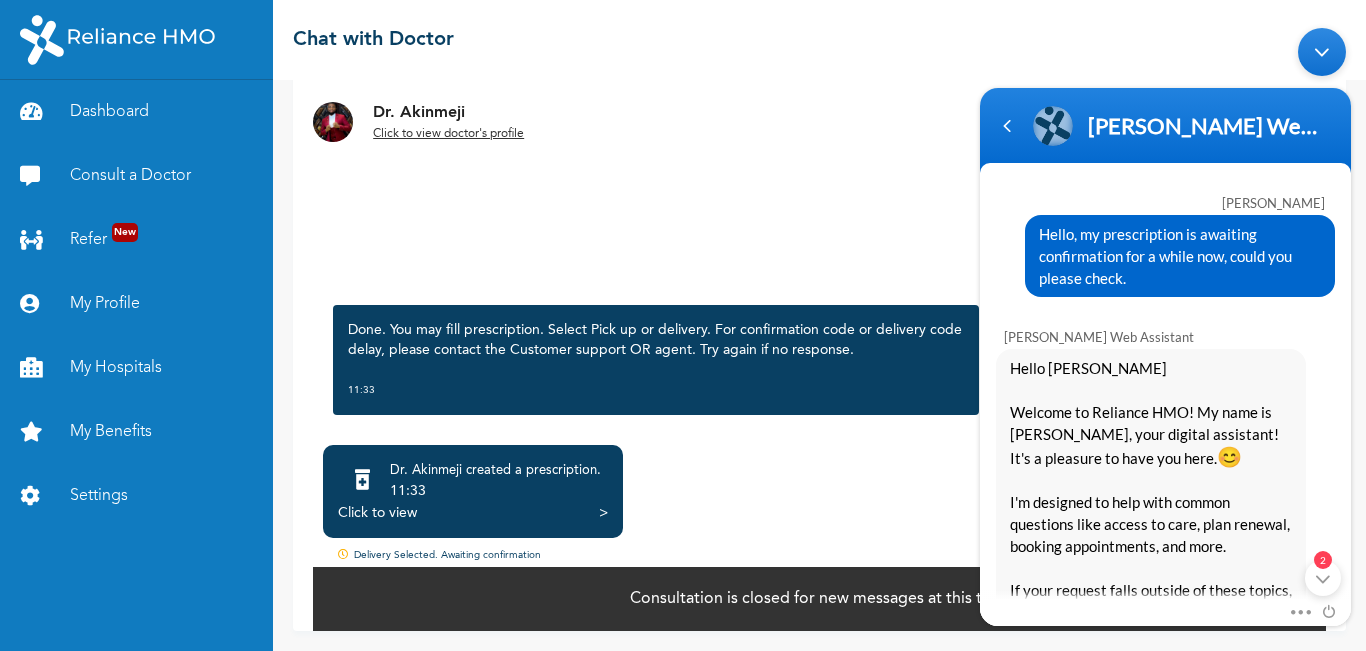 drag, startPoint x: 1034, startPoint y: 234, endPoint x: 1120, endPoint y: 279, distance: 97.06184 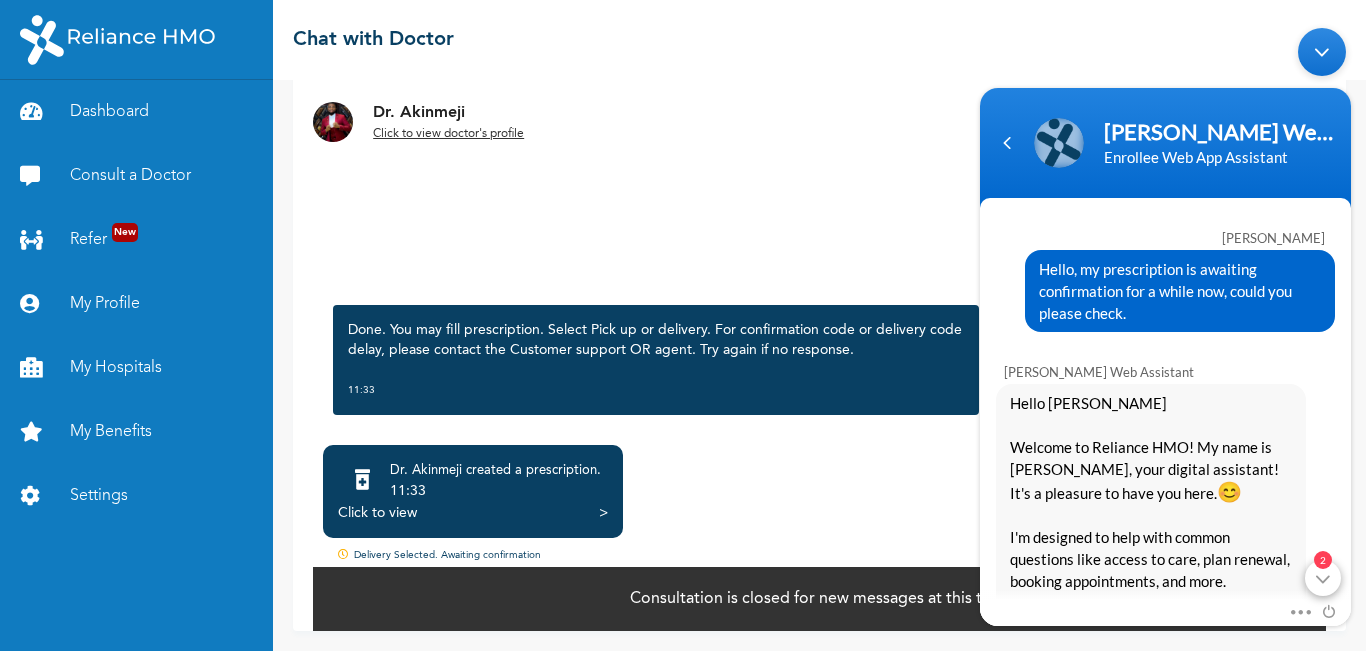click on "2" at bounding box center (1323, 577) 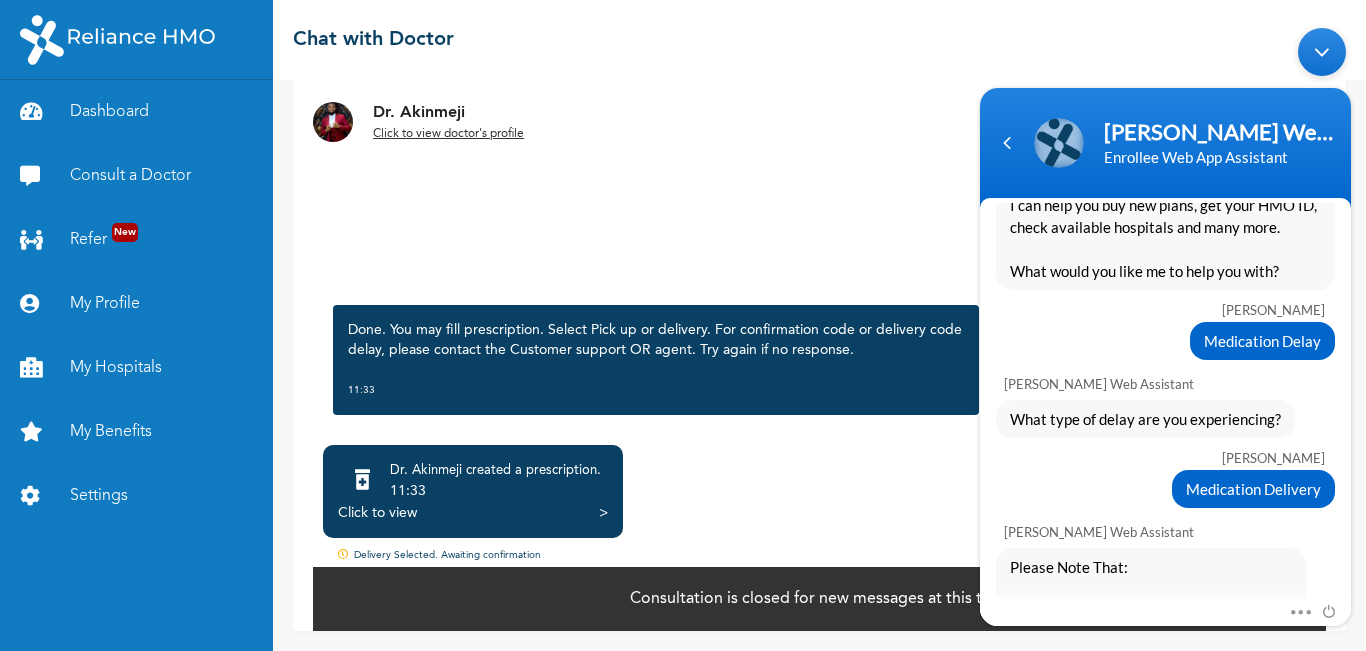 scroll, scrollTop: 965, scrollLeft: 0, axis: vertical 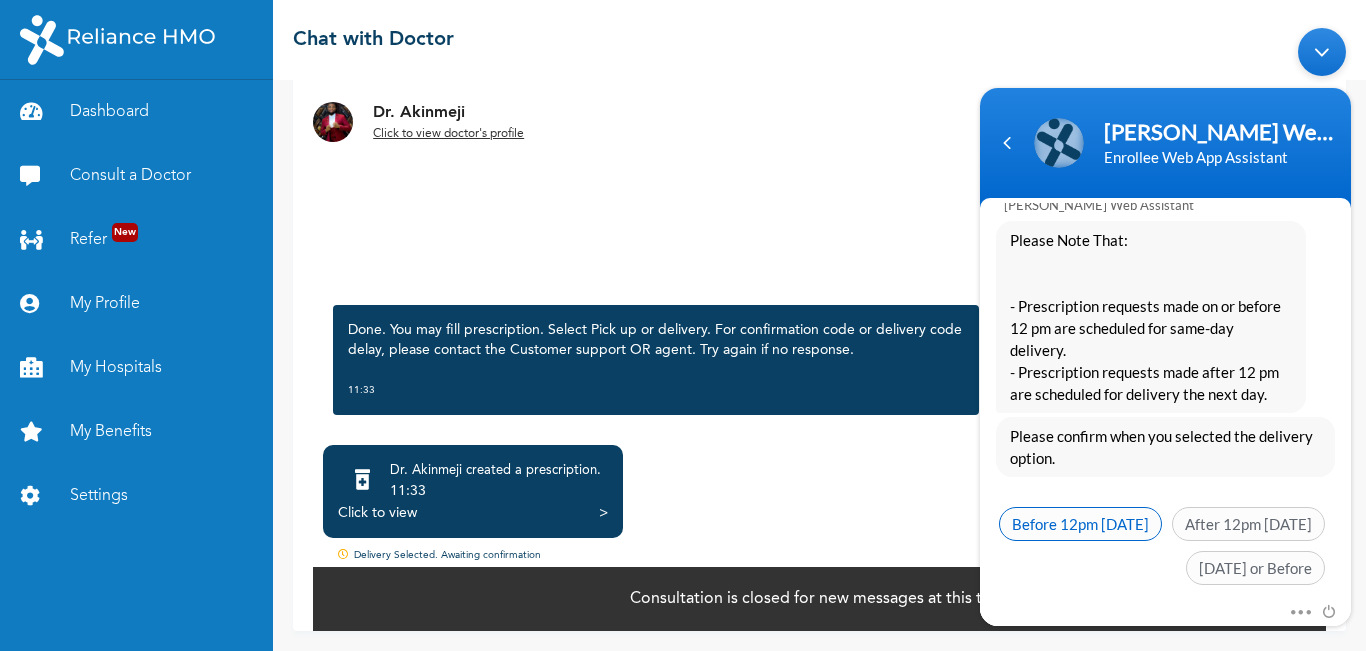click on "Before 12pm [DATE]" at bounding box center [1080, 523] 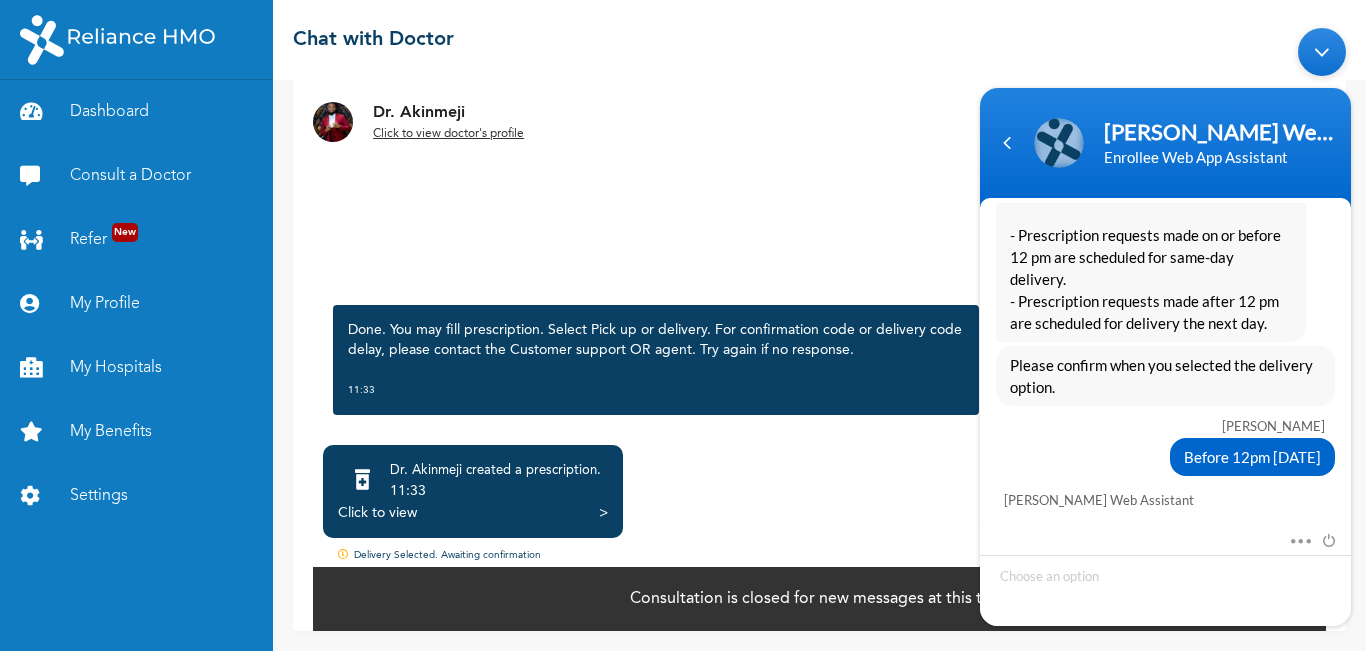 scroll, scrollTop: 1164, scrollLeft: 0, axis: vertical 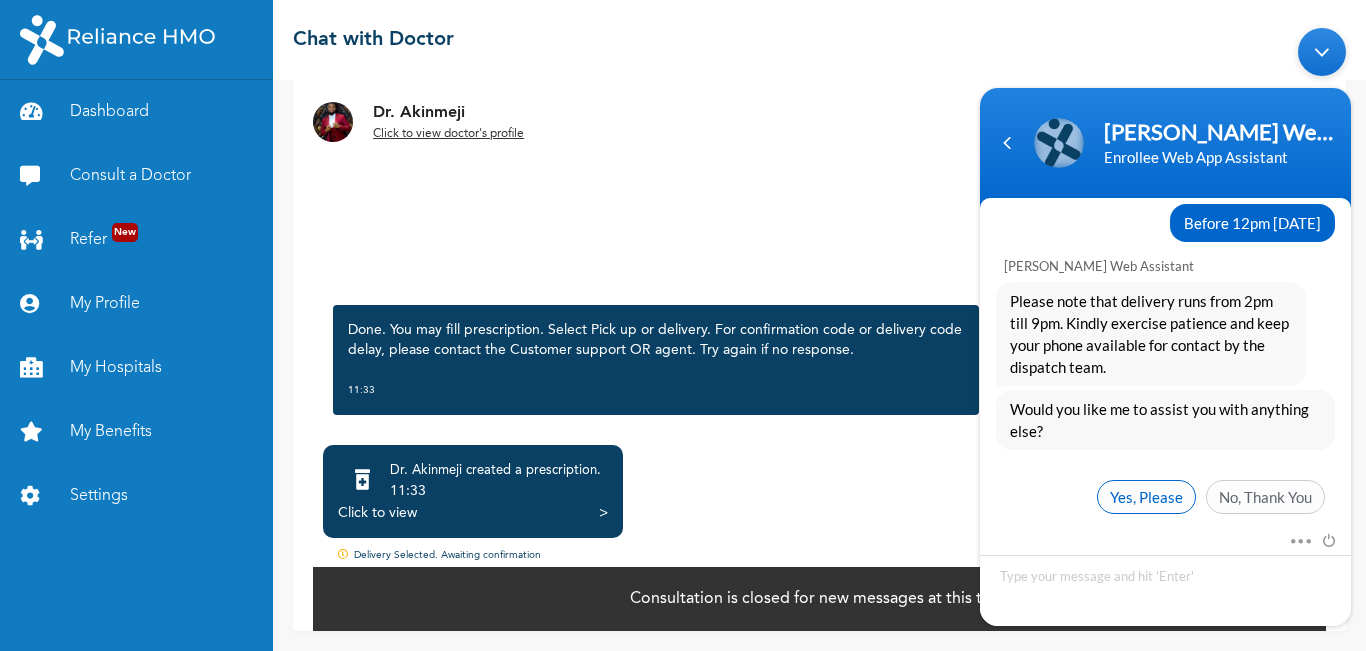 click on "Yes, Please" at bounding box center (1146, 496) 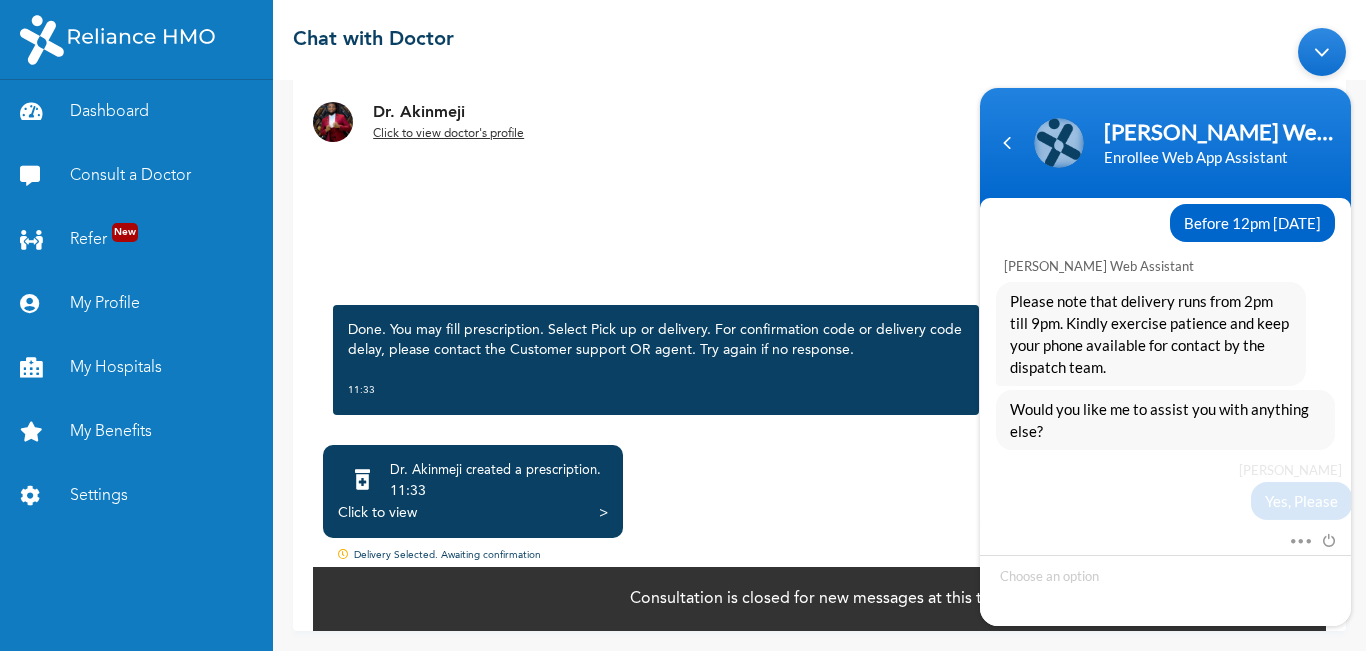 scroll, scrollTop: 1314, scrollLeft: 0, axis: vertical 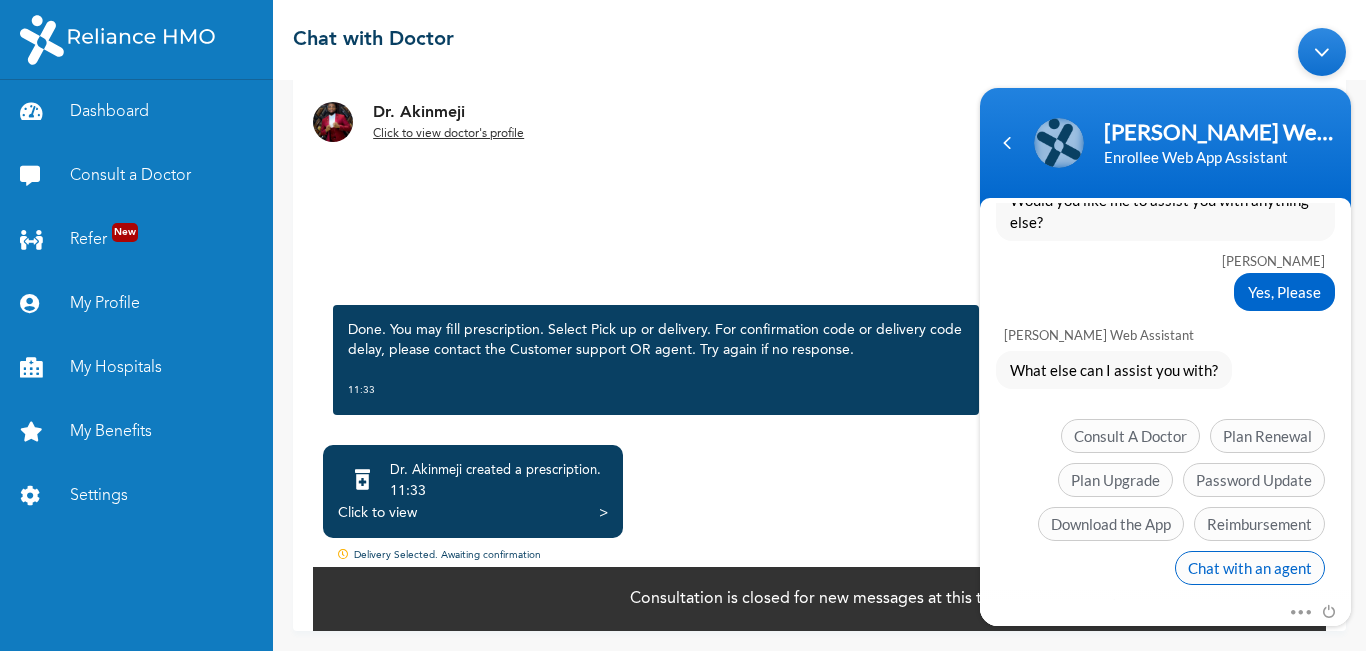 click on "Chat with an agent" at bounding box center [1250, 567] 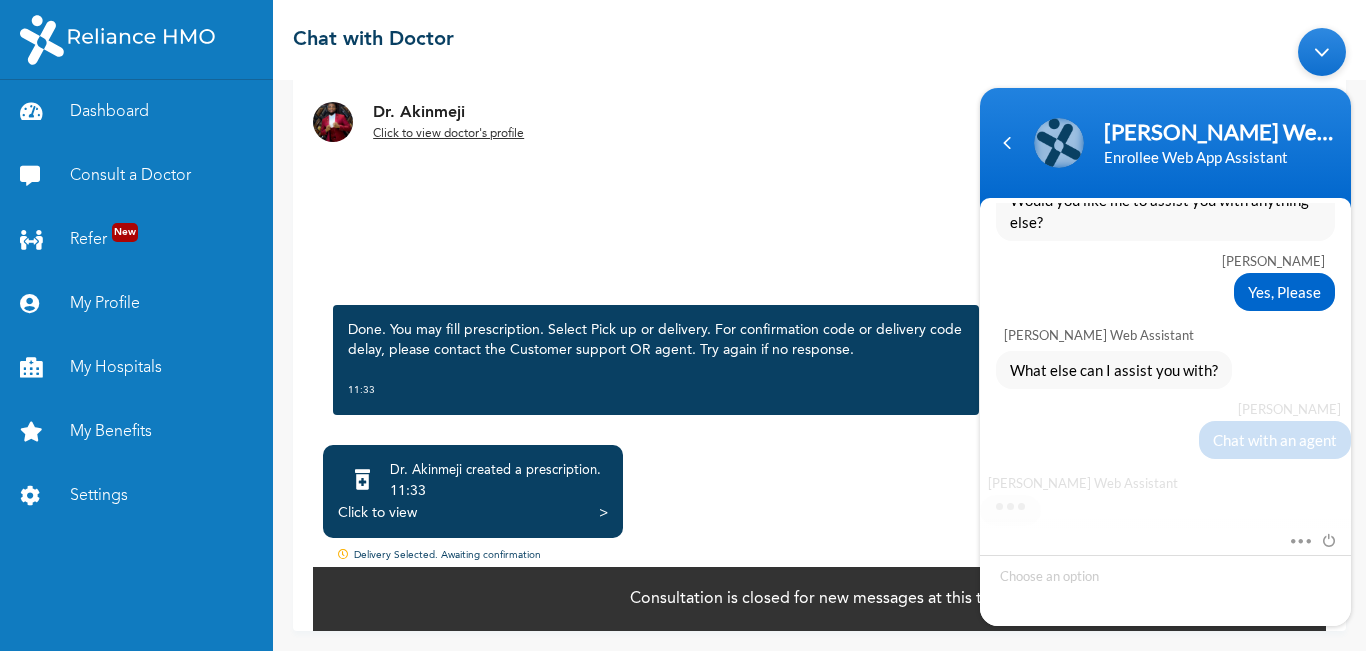 scroll, scrollTop: 1462, scrollLeft: 0, axis: vertical 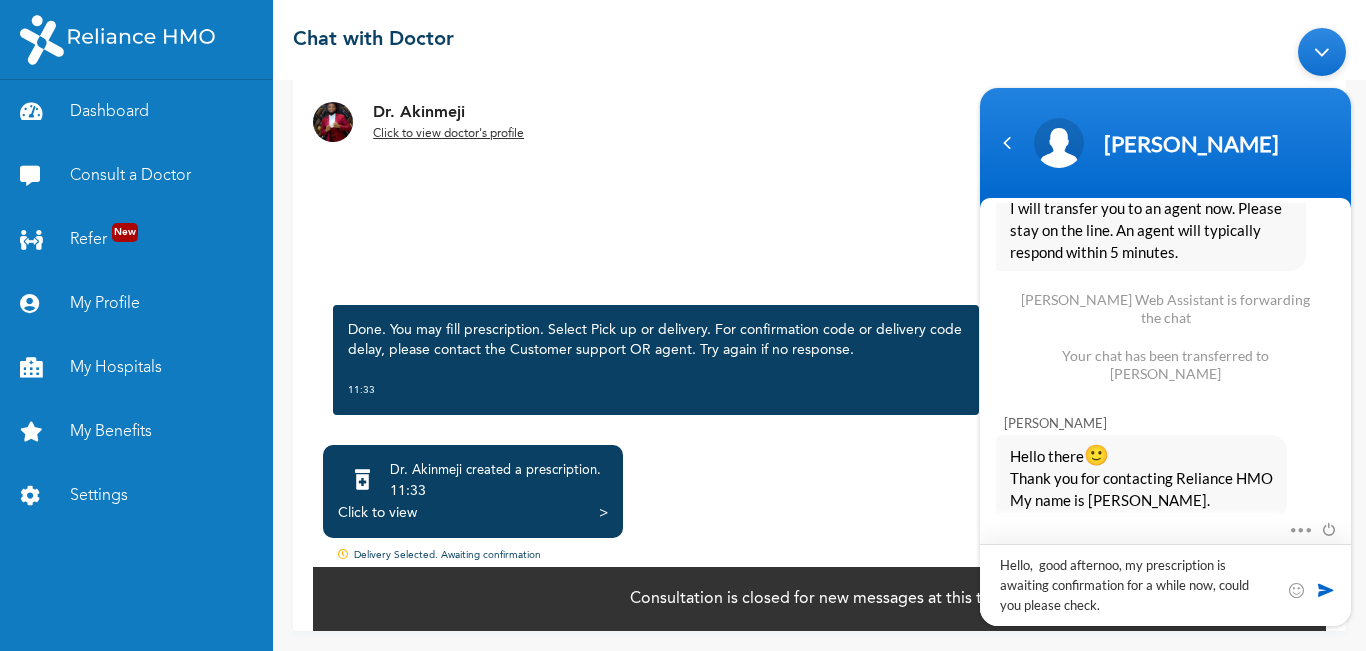 type on "Hello,  good afternoon, my prescription is awaiting confirmation for a while now, could you please check." 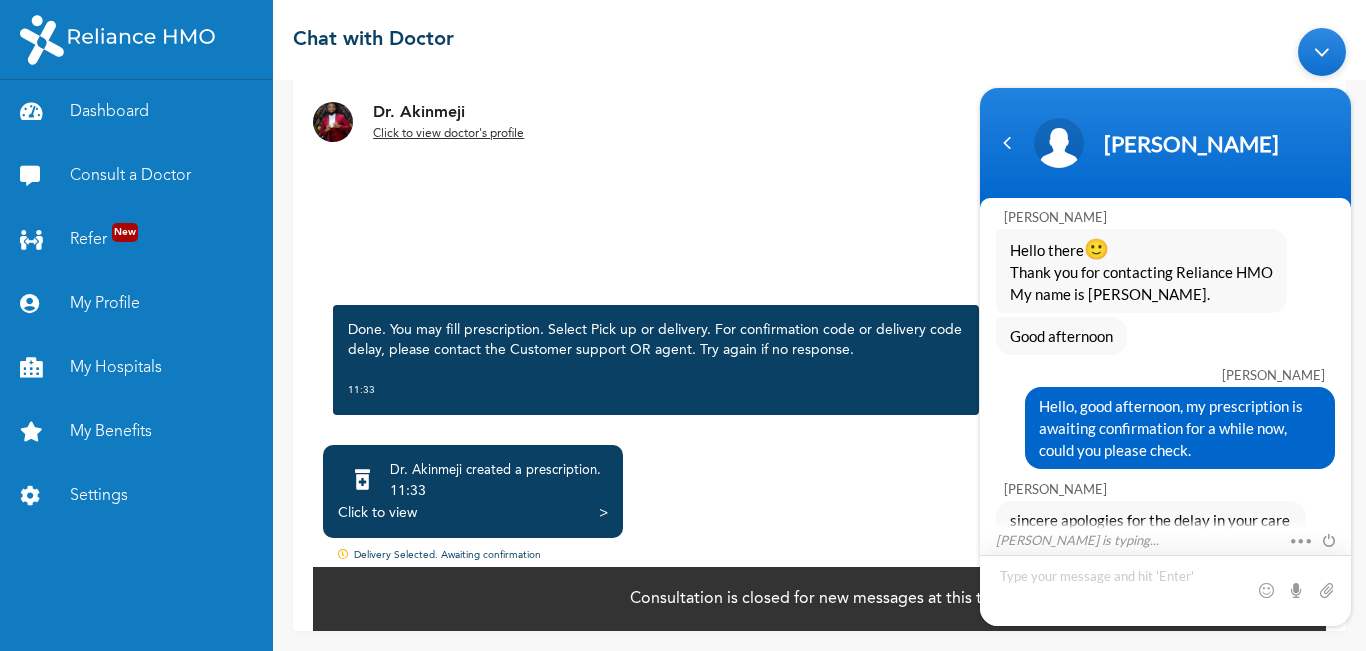 scroll, scrollTop: 2037, scrollLeft: 0, axis: vertical 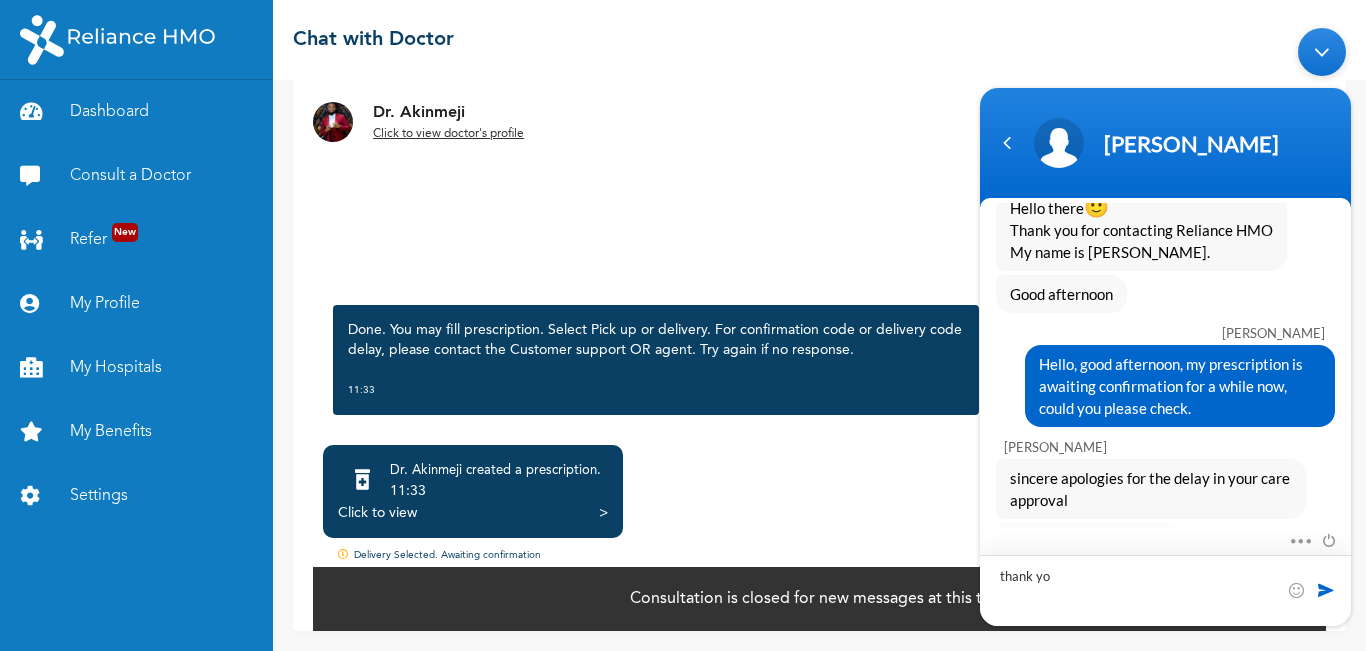 type on "thank you" 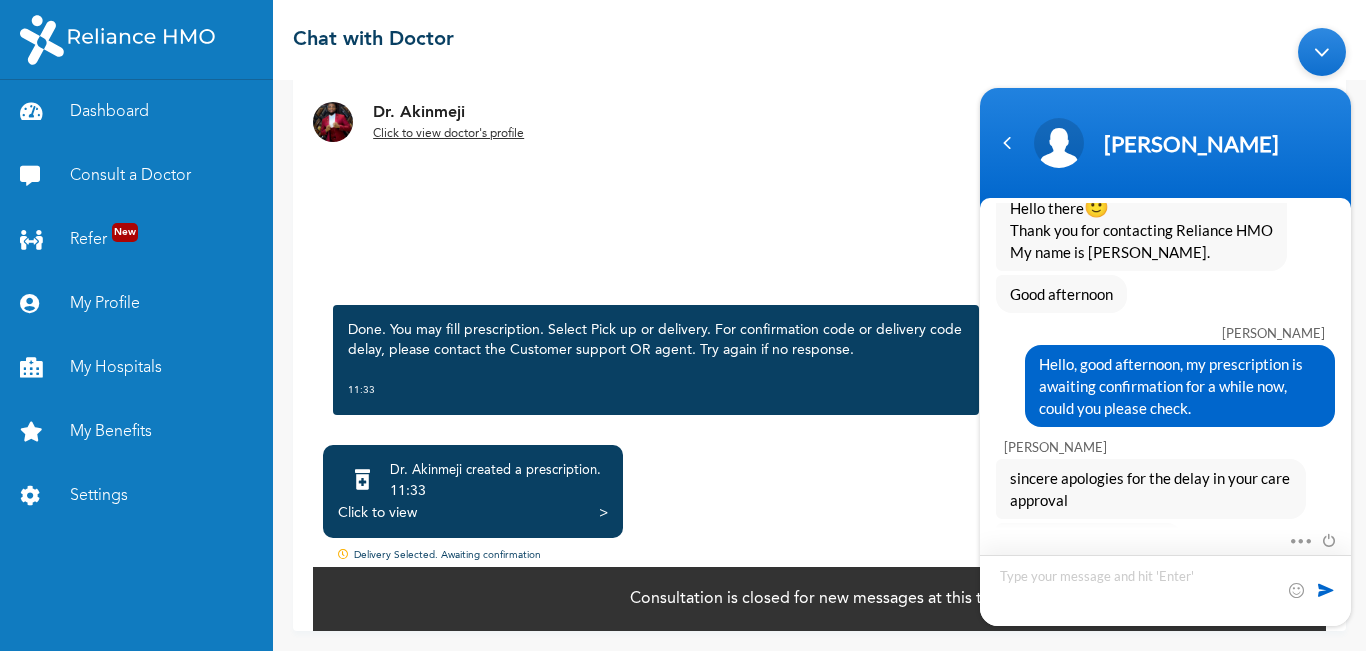 scroll, scrollTop: 2107, scrollLeft: 0, axis: vertical 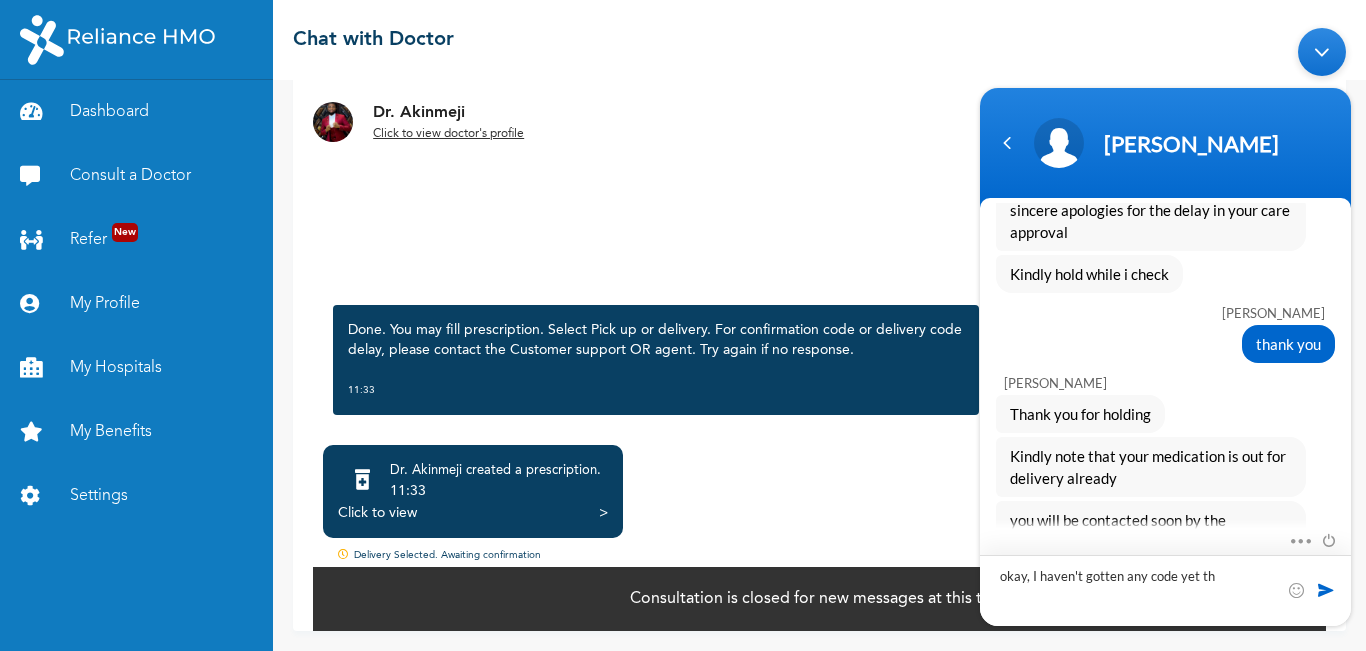 type on "okay, I haven't gotten any code yet tho" 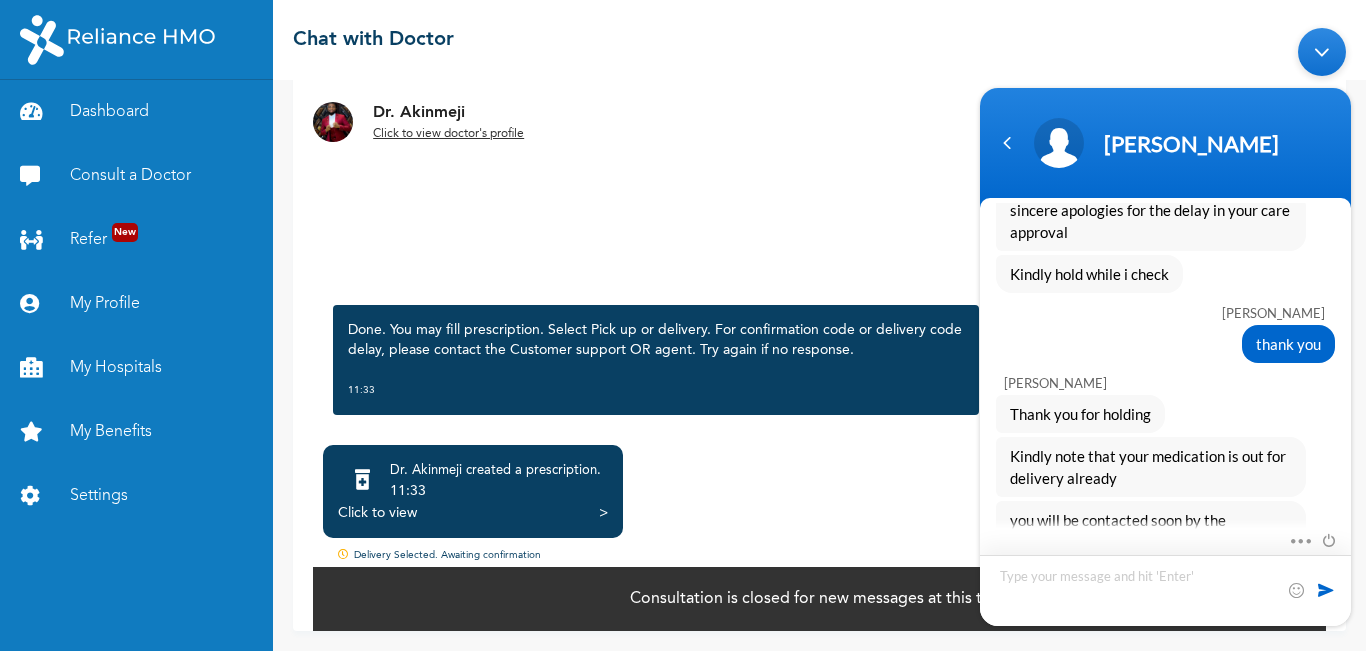 scroll, scrollTop: 2375, scrollLeft: 0, axis: vertical 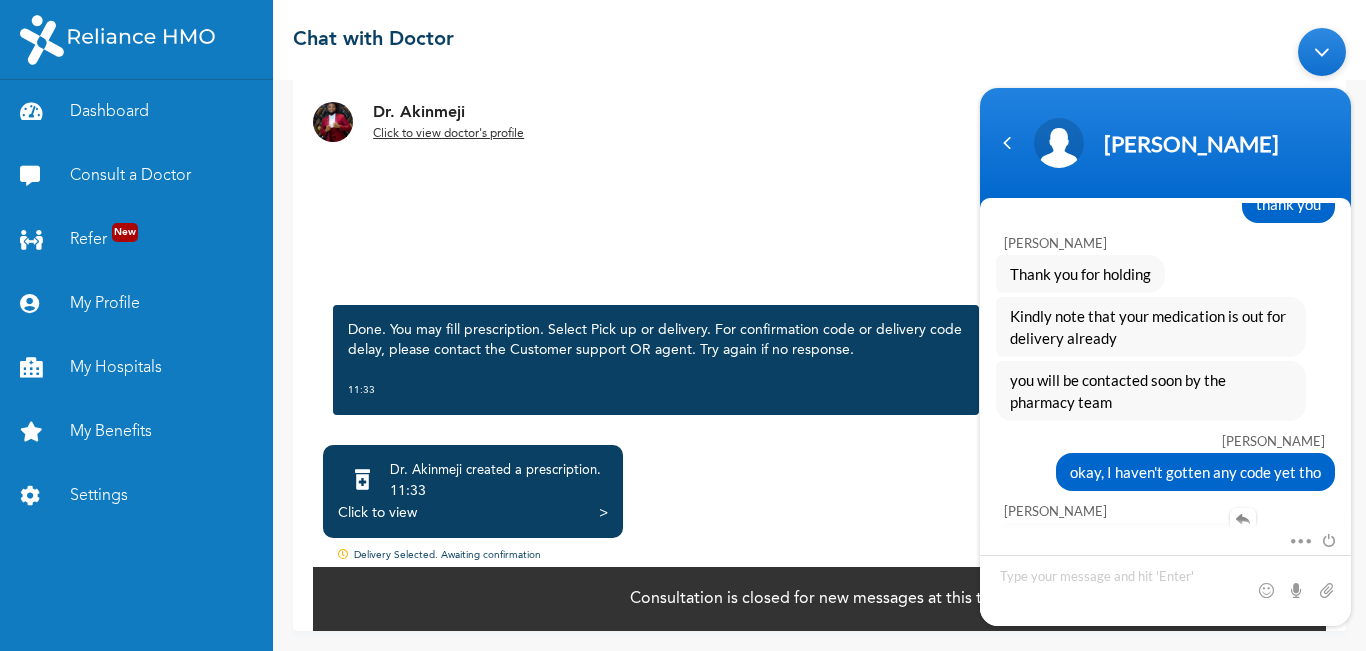 drag, startPoint x: 1146, startPoint y: 502, endPoint x: 1236, endPoint y: 508, distance: 90.199776 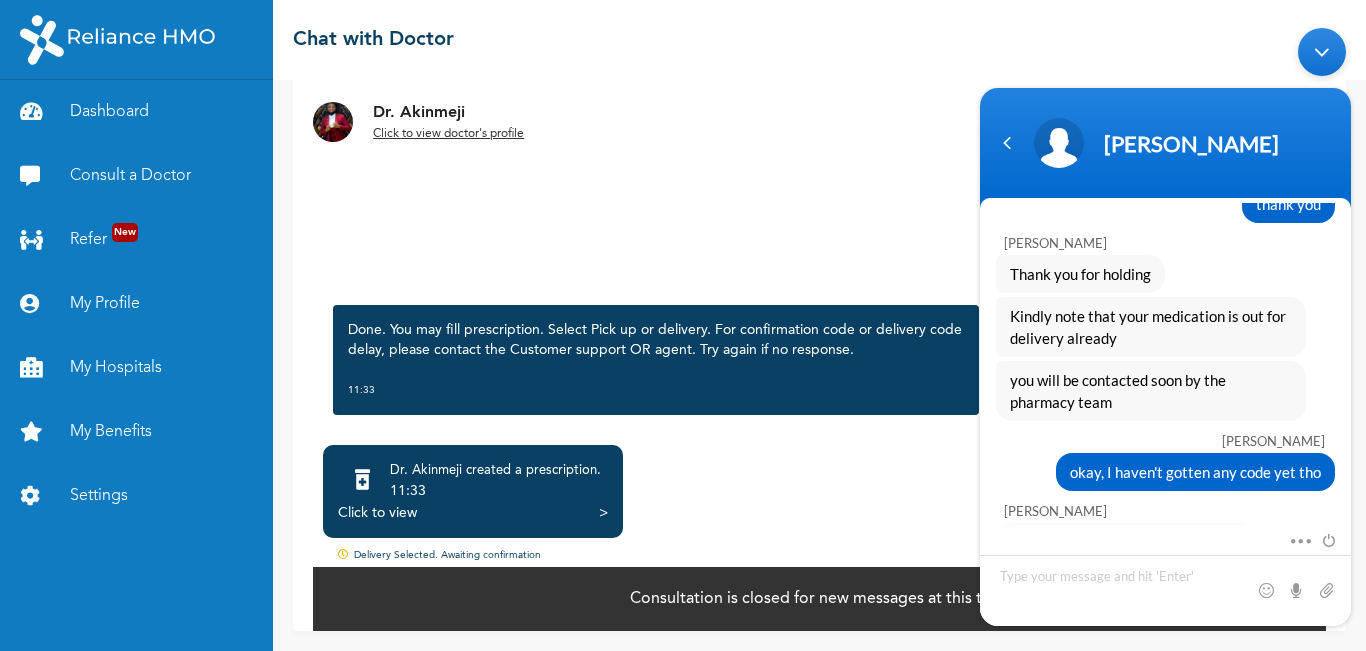 copy on "PR/E44116F2" 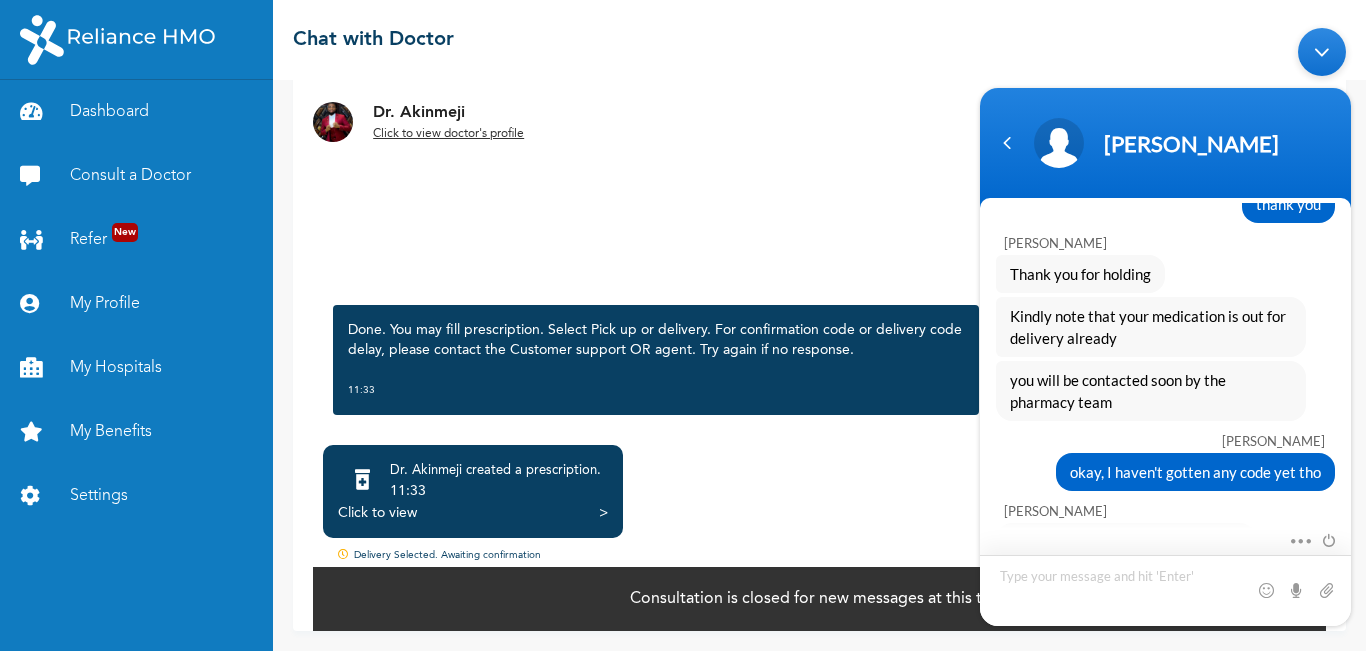 click at bounding box center [1165, 589] 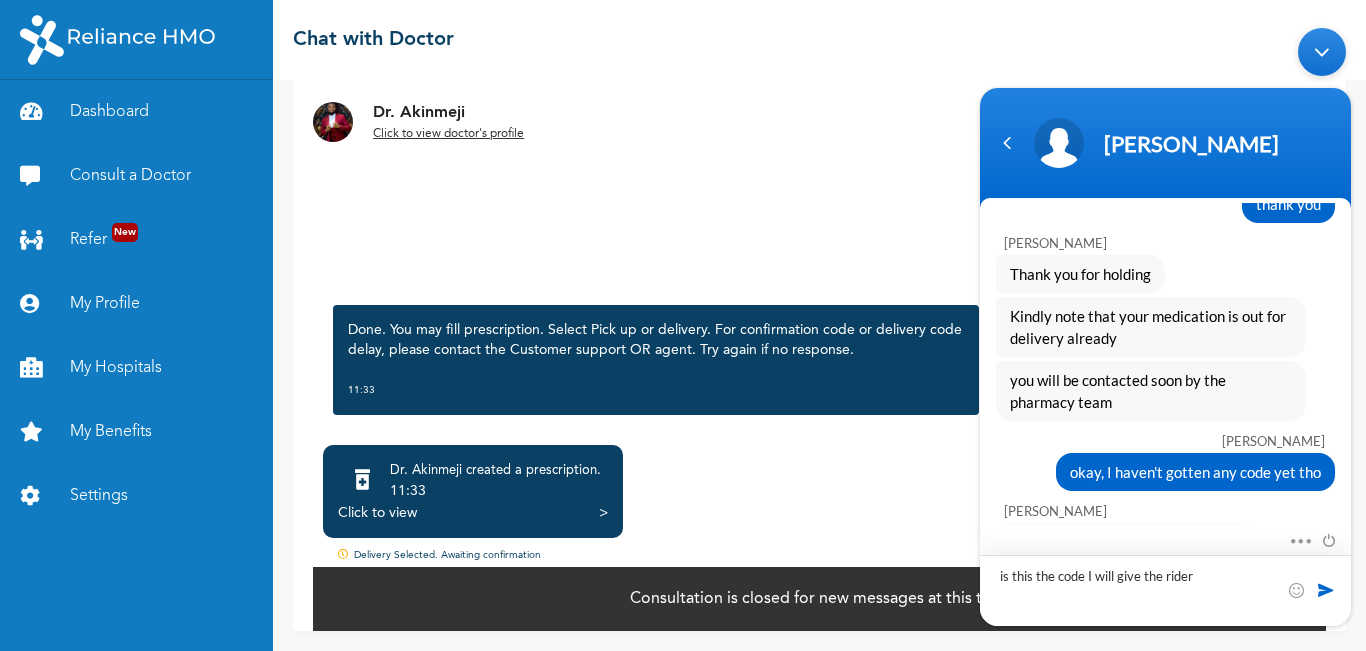 type on "is this the code I will give the rider?" 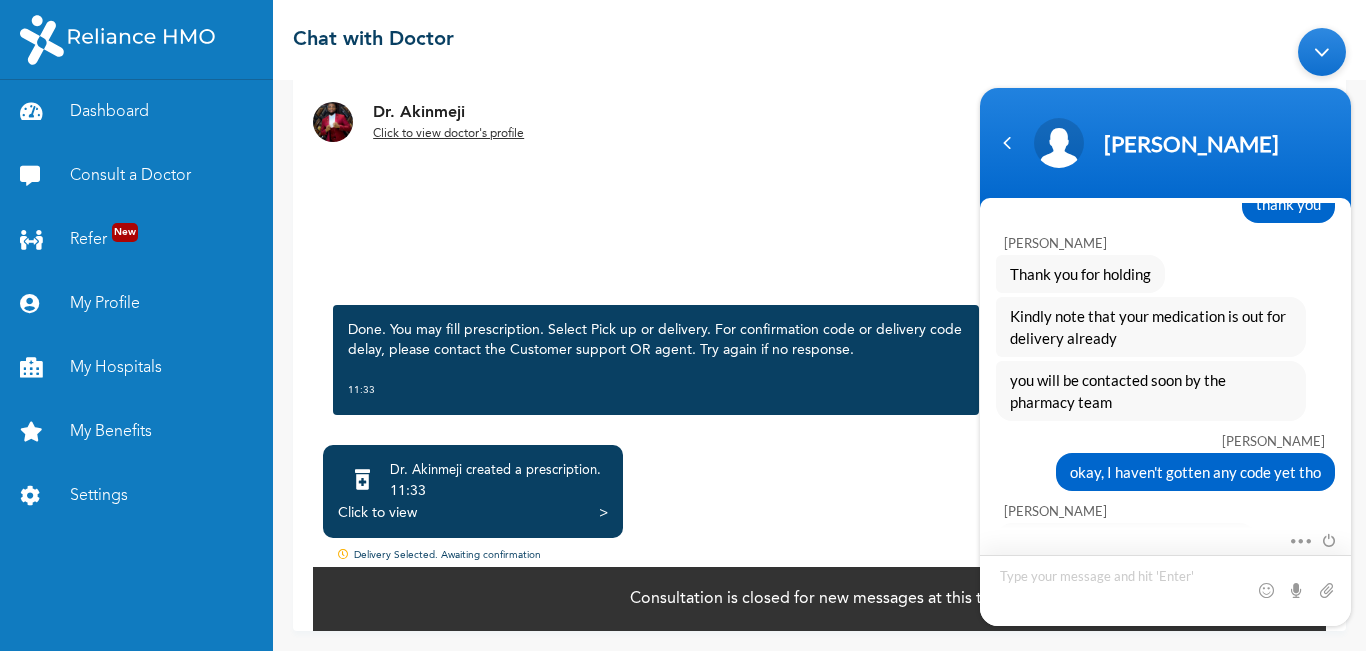 scroll, scrollTop: 2515, scrollLeft: 0, axis: vertical 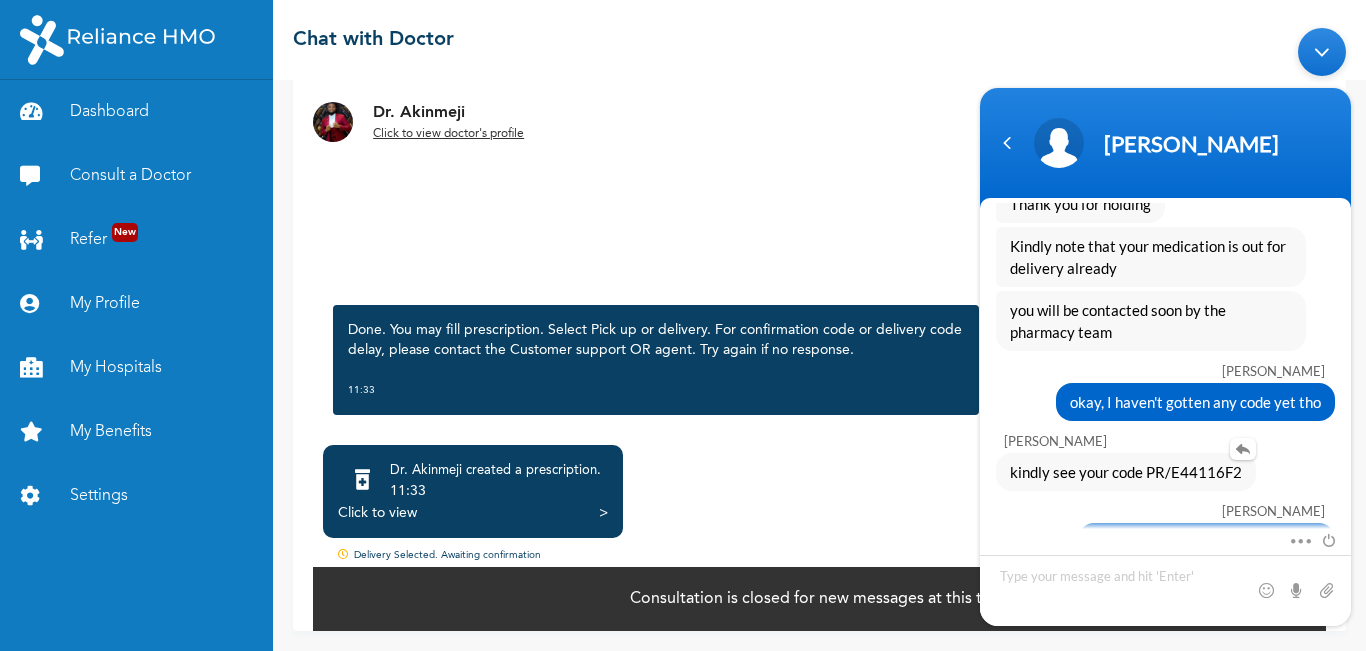 drag, startPoint x: 1147, startPoint y: 432, endPoint x: 1237, endPoint y: 435, distance: 90.04999 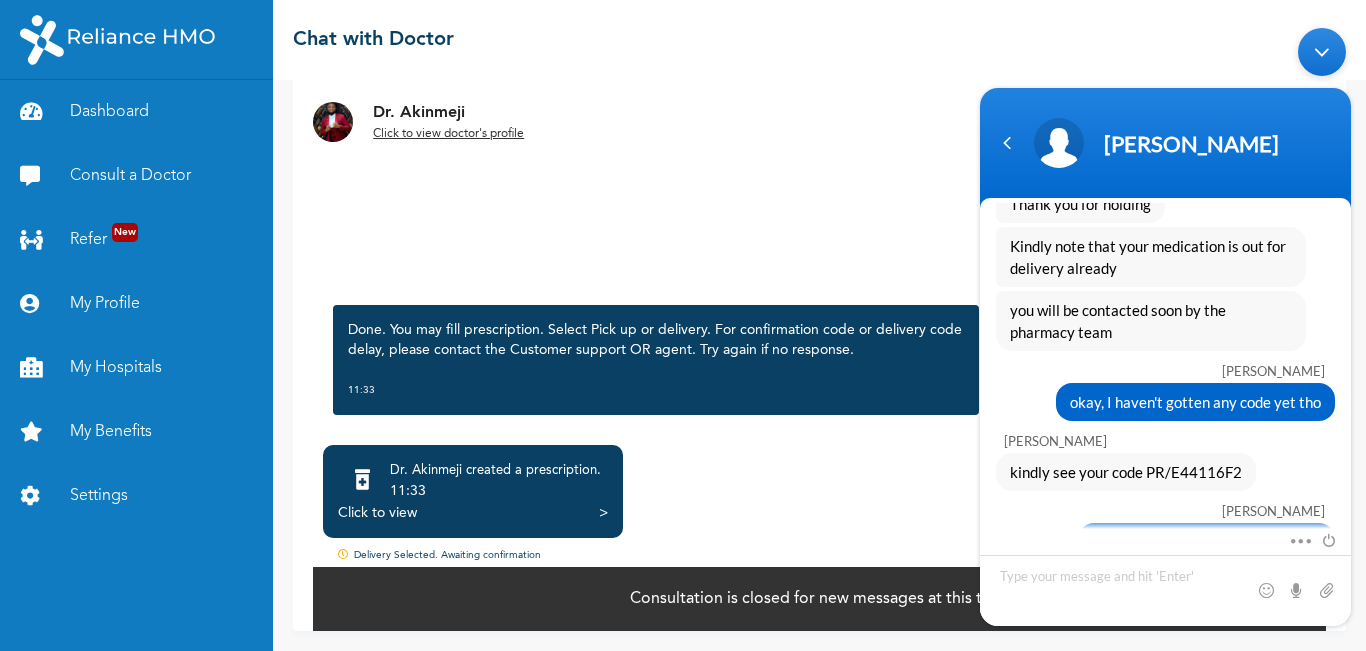 scroll, scrollTop: 2585, scrollLeft: 0, axis: vertical 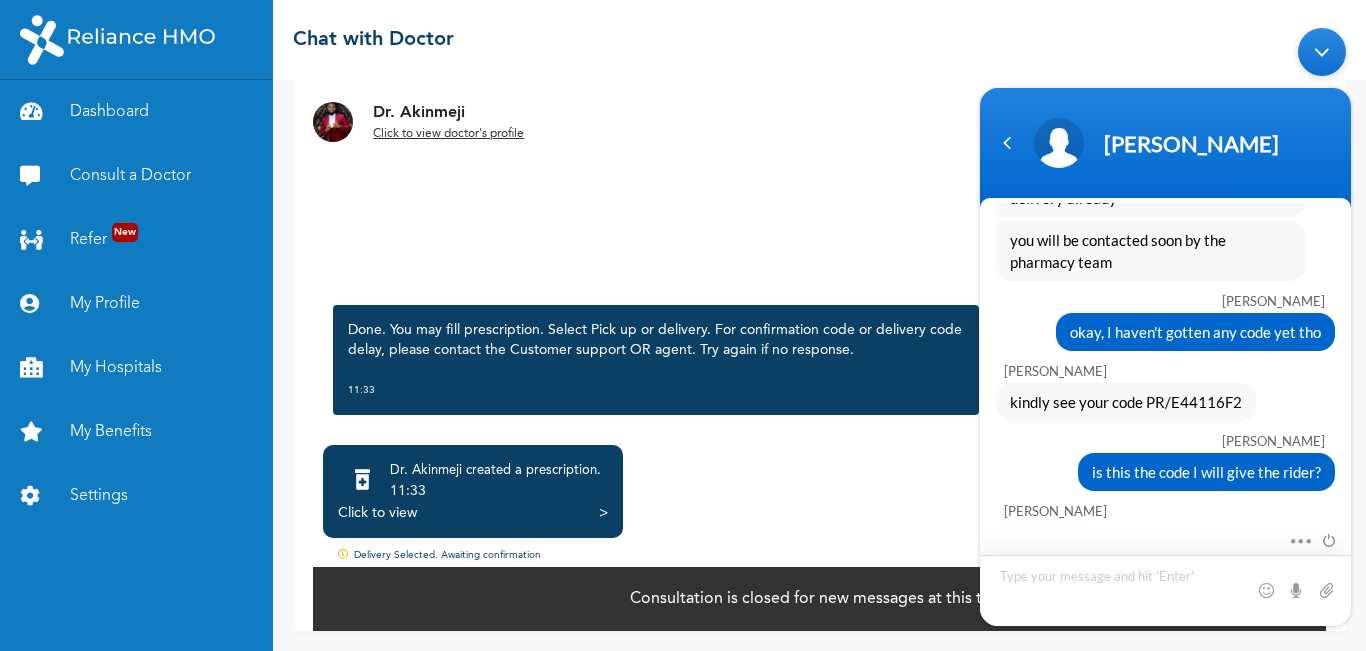 click at bounding box center (1165, 589) 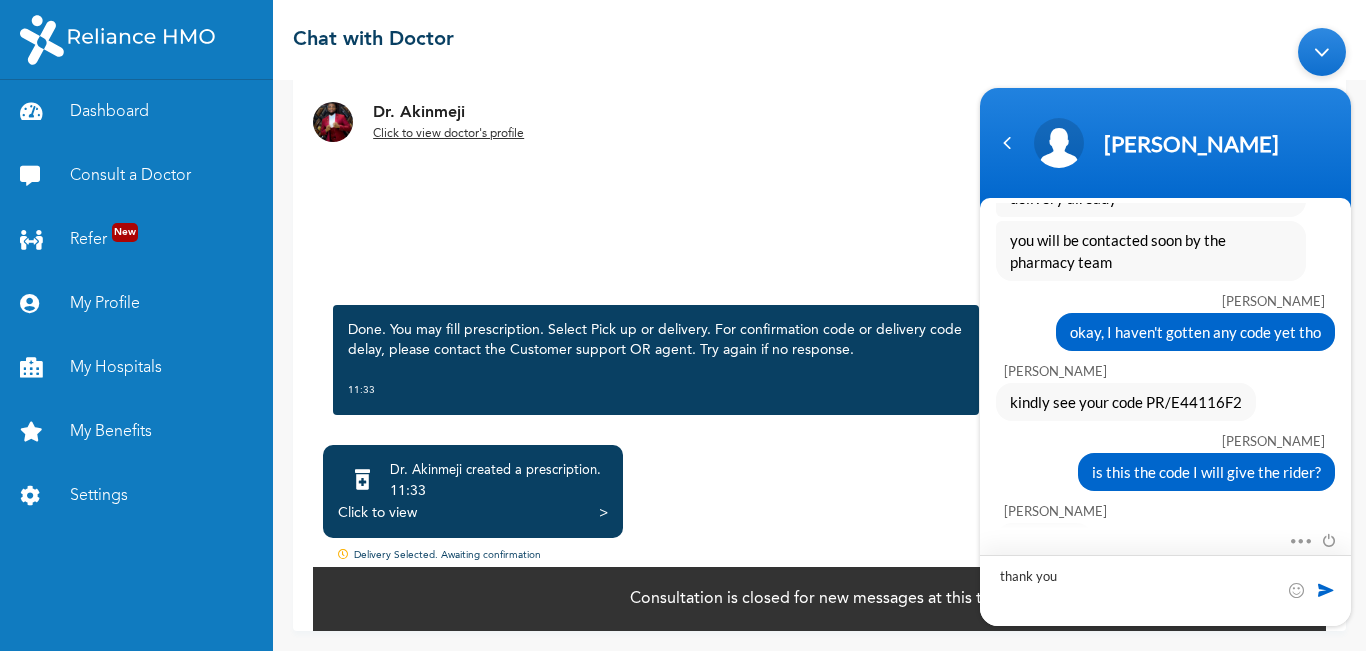 click on "thank you" at bounding box center (1165, 589) 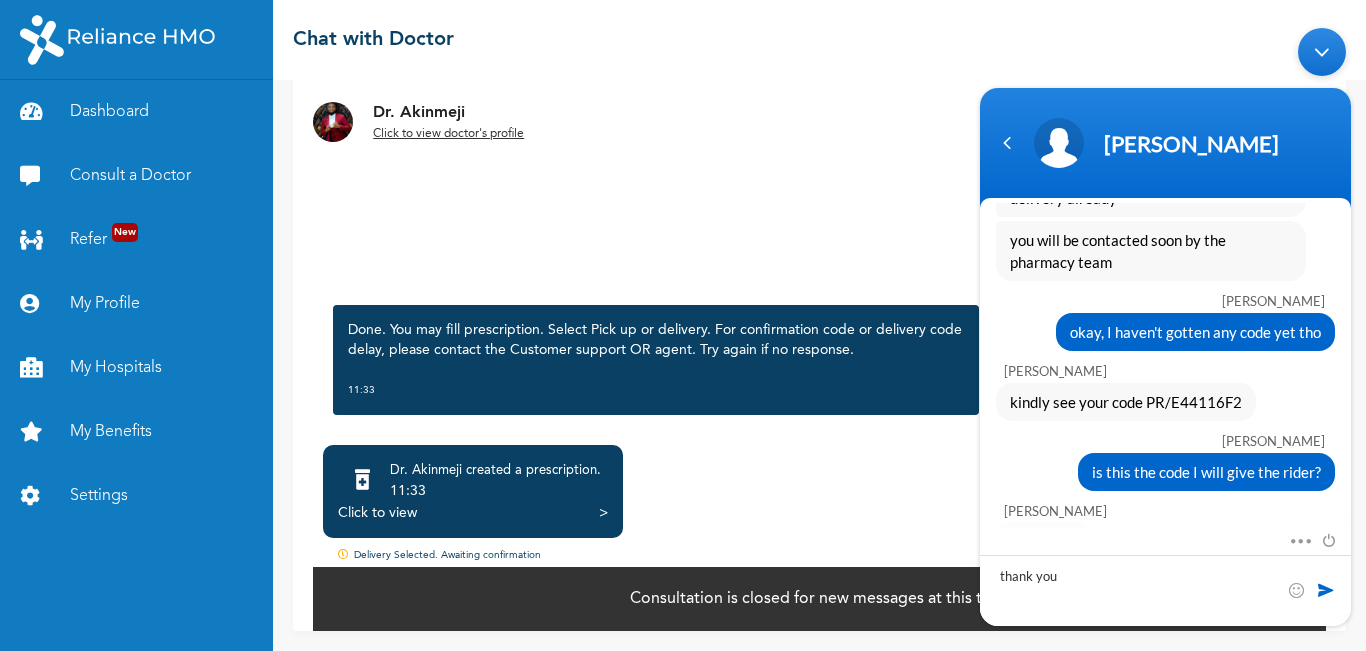 click at bounding box center [1326, 589] 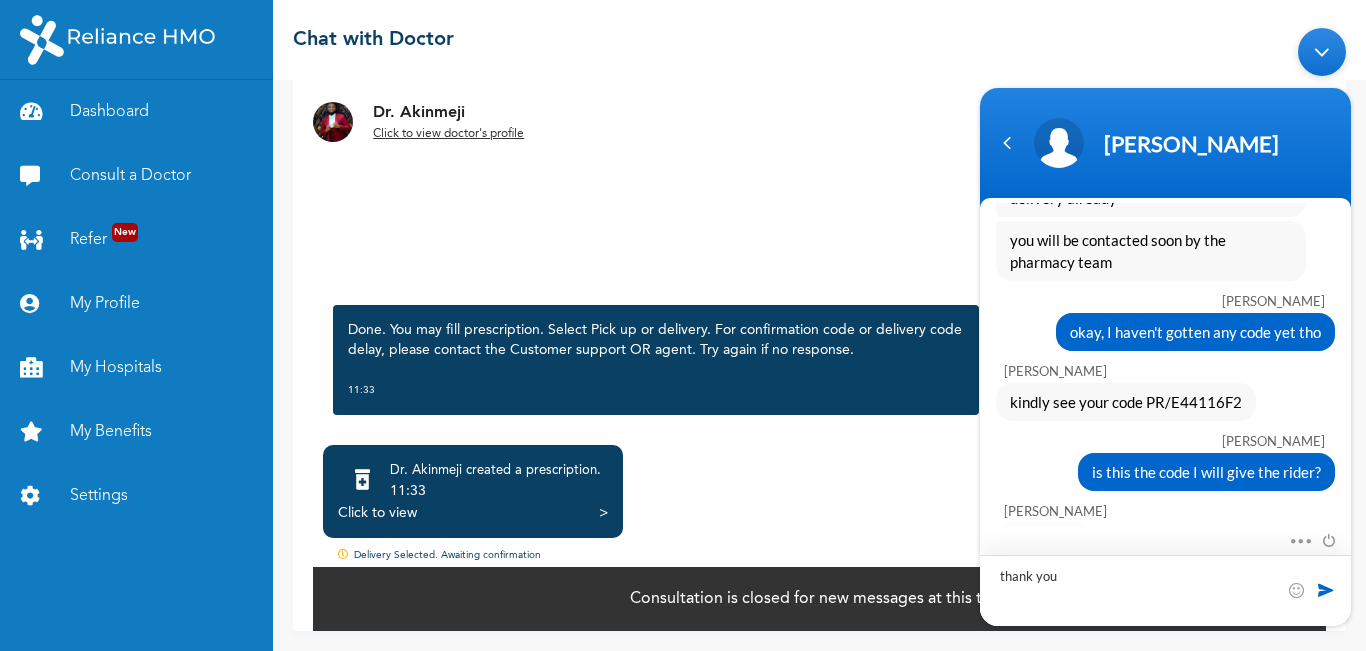type 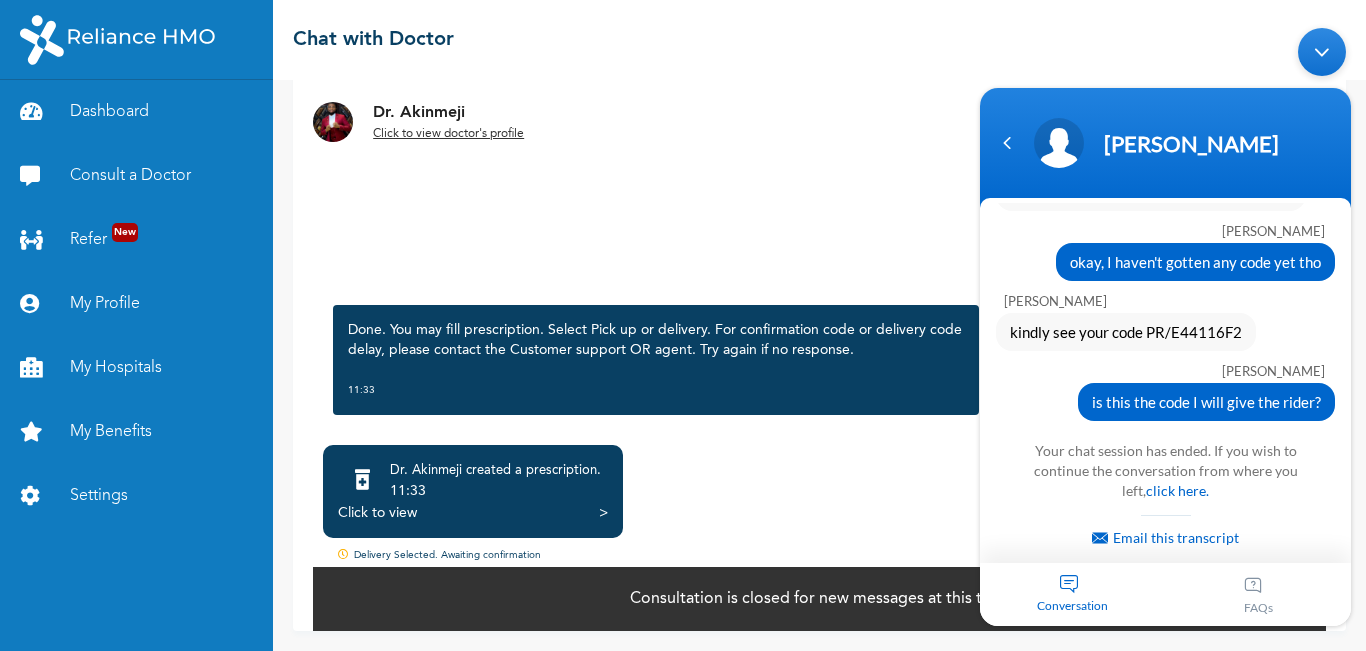 scroll, scrollTop: 3286, scrollLeft: 0, axis: vertical 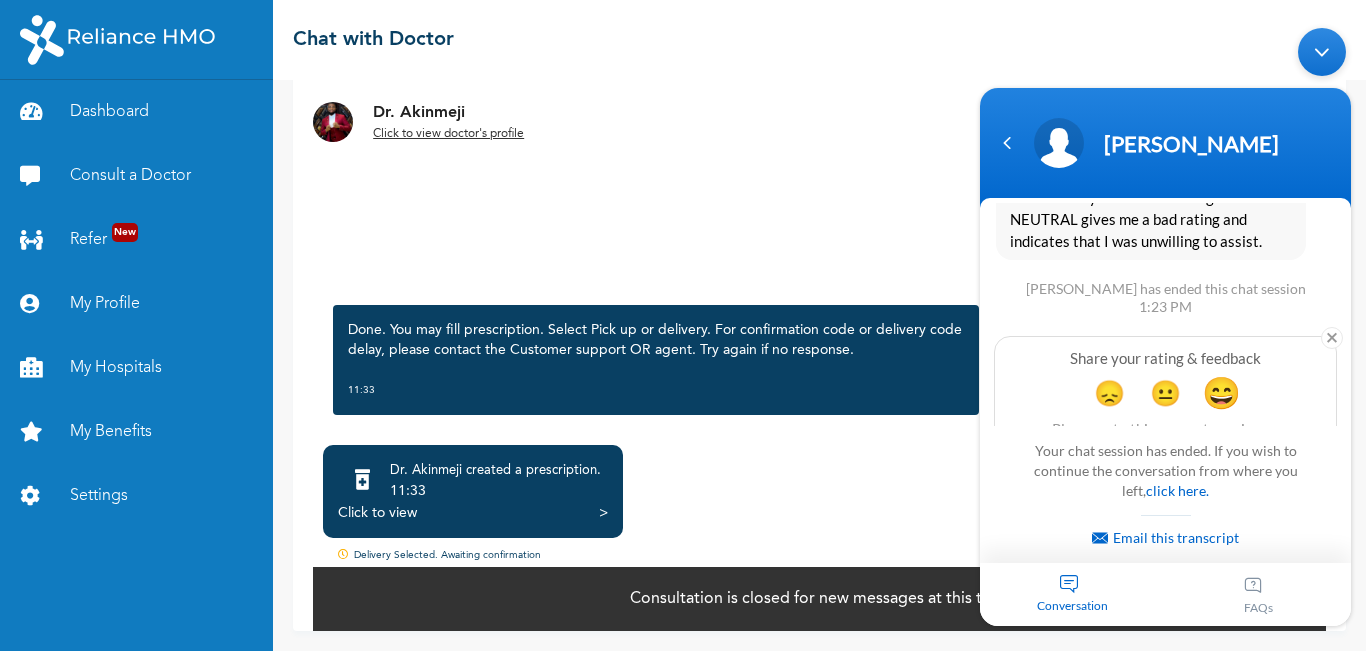 click on "😄" at bounding box center [1221, 391] 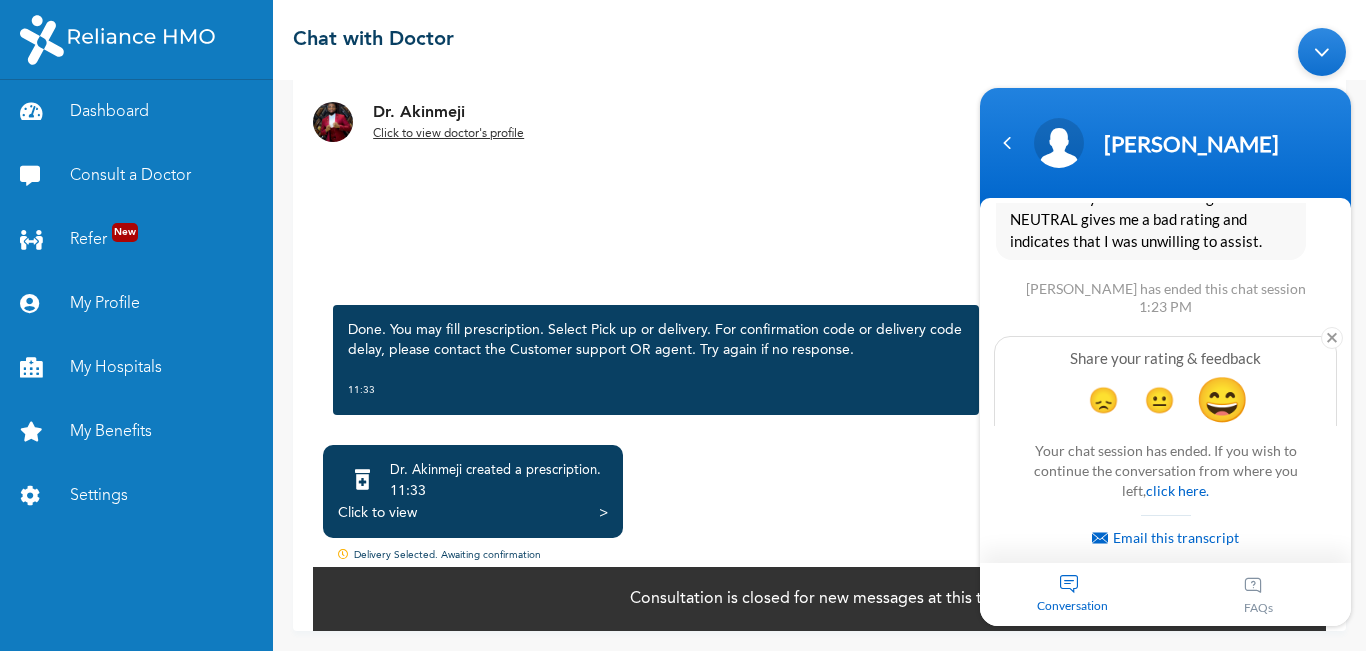 click on "😄" at bounding box center [1221, 398] 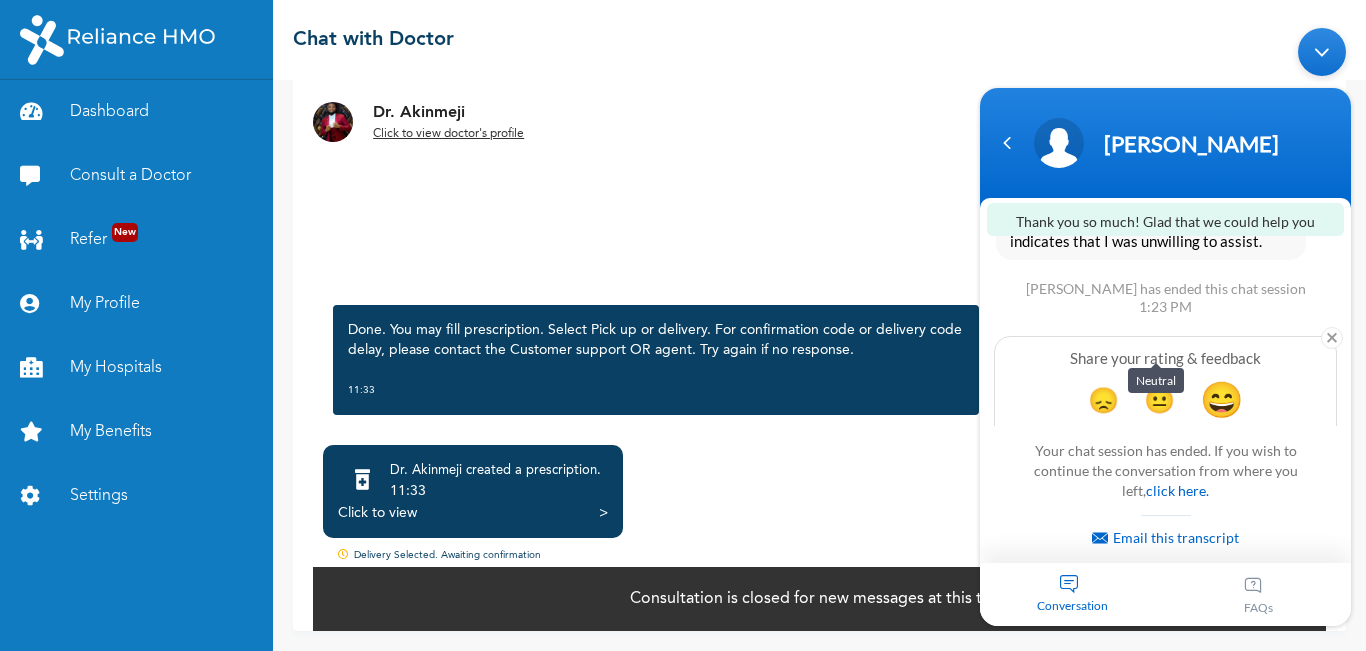 scroll, scrollTop: 3446, scrollLeft: 0, axis: vertical 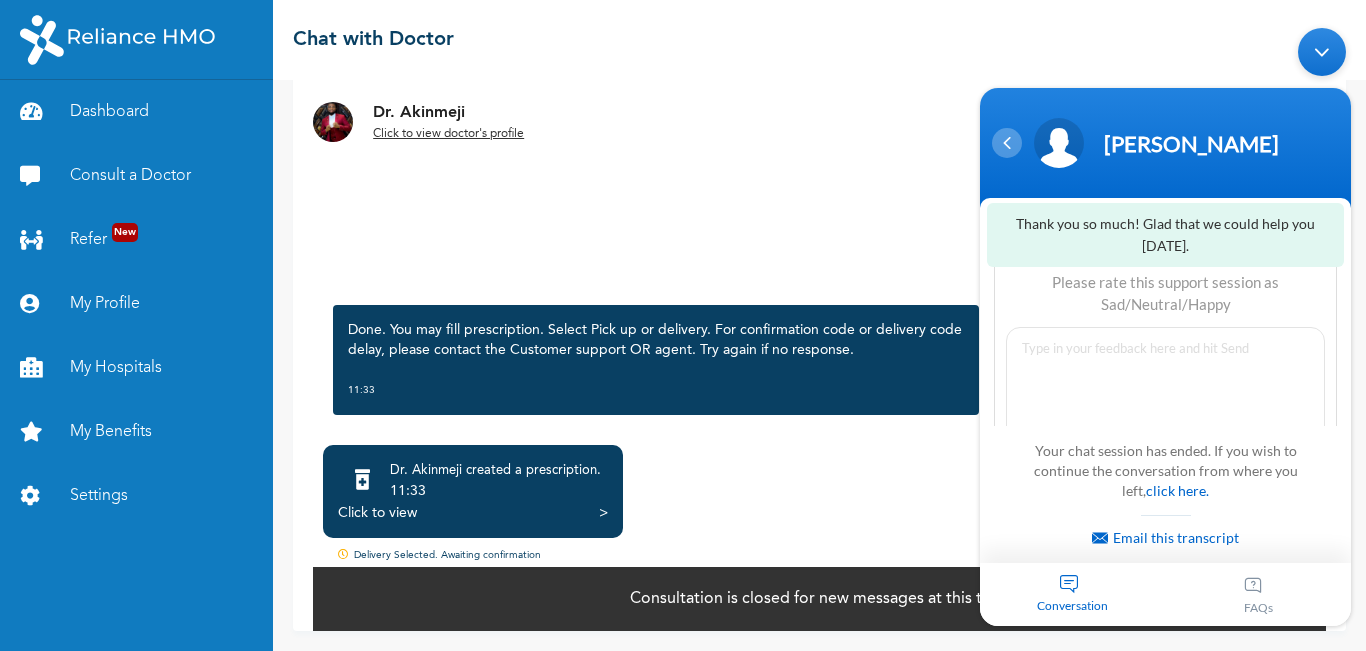 click at bounding box center (1007, 142) 